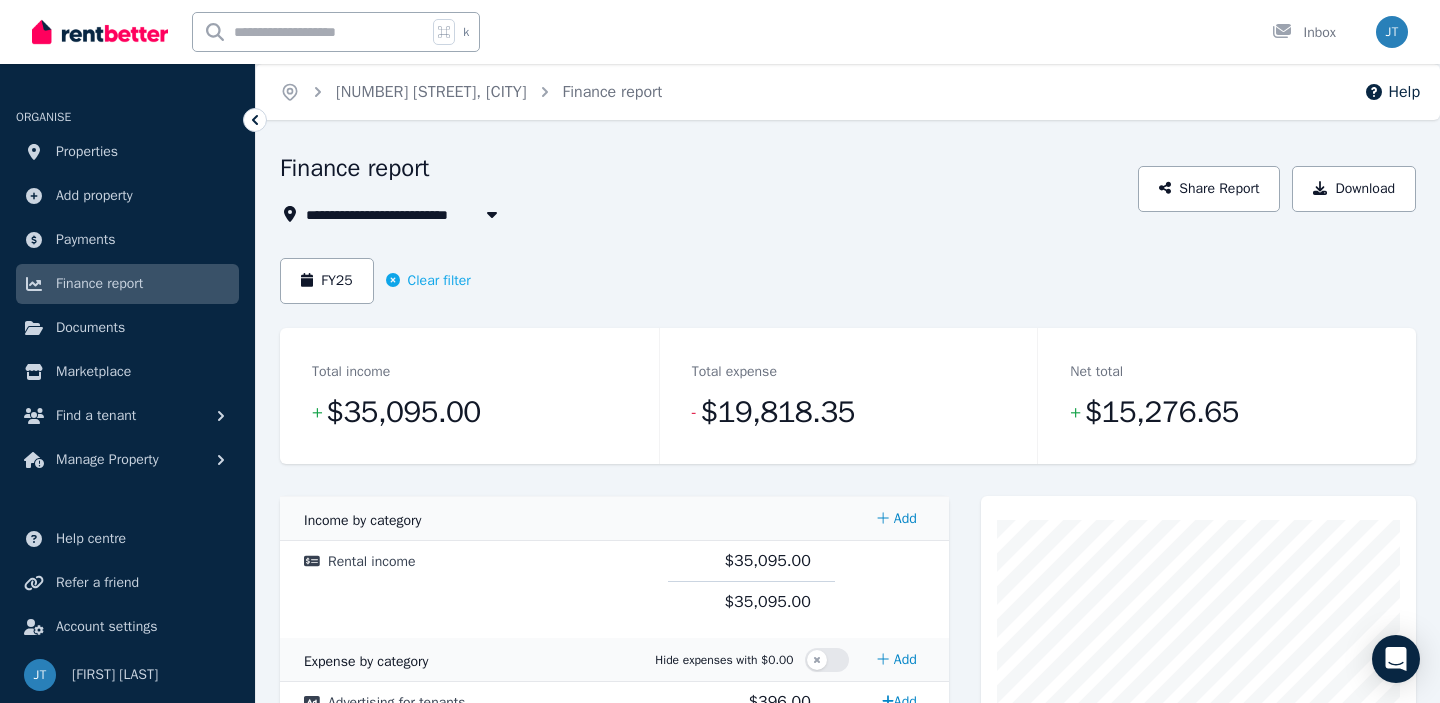 scroll, scrollTop: 0, scrollLeft: 0, axis: both 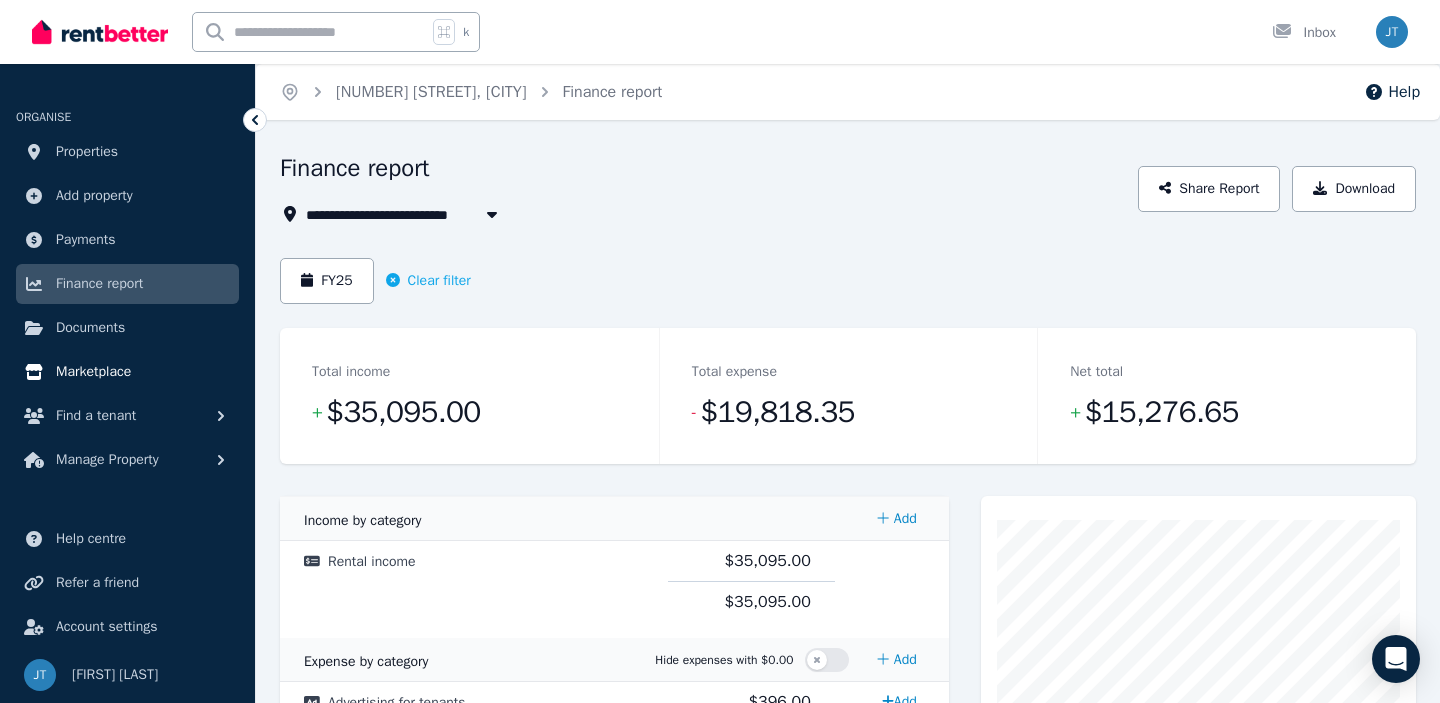 click on "Marketplace" at bounding box center [93, 372] 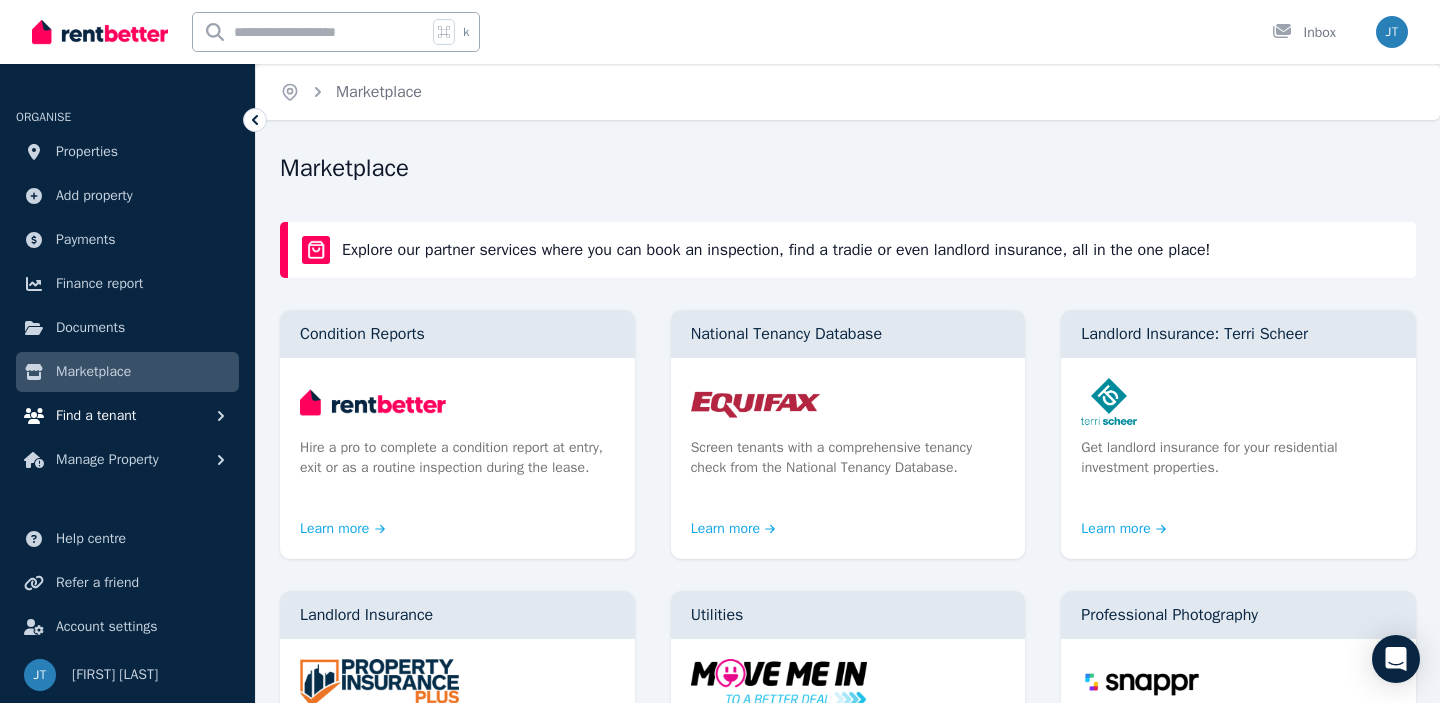 click on "Find a tenant" at bounding box center (96, 416) 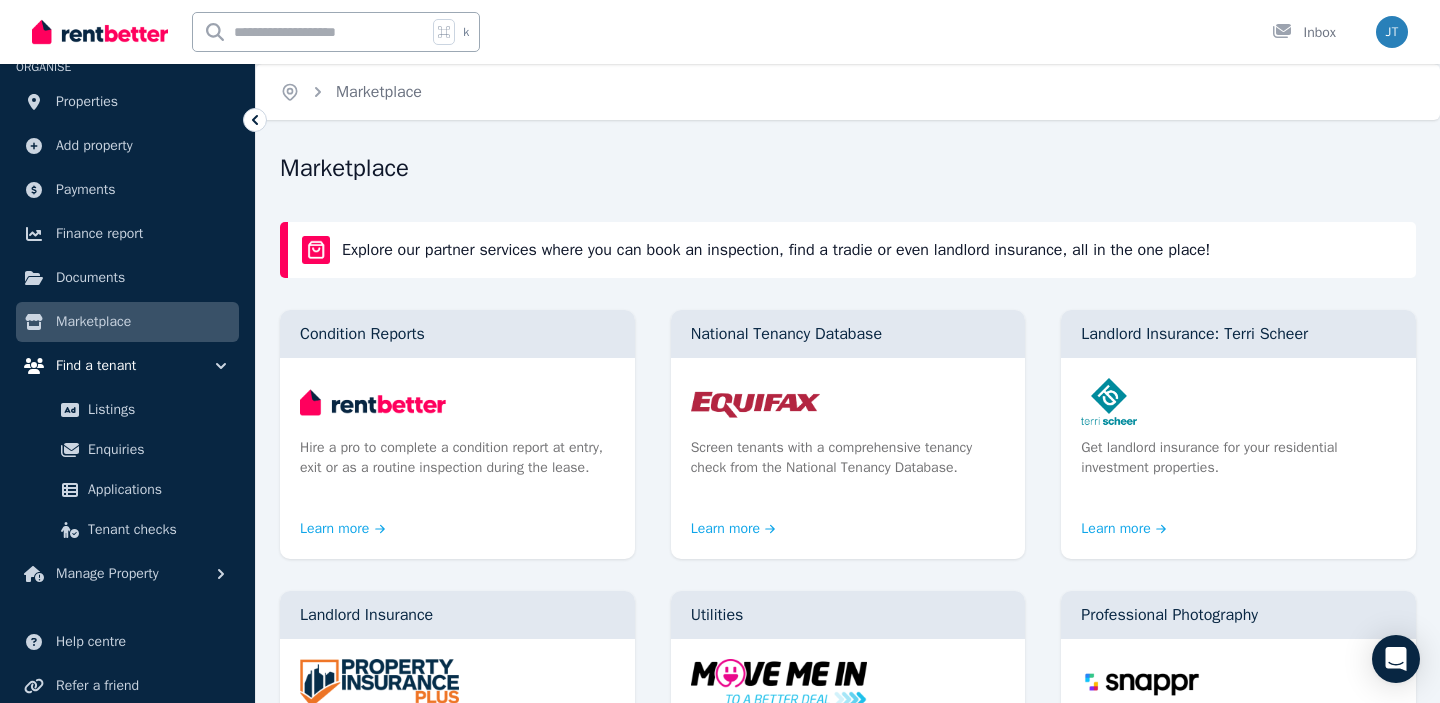 scroll, scrollTop: 91, scrollLeft: 0, axis: vertical 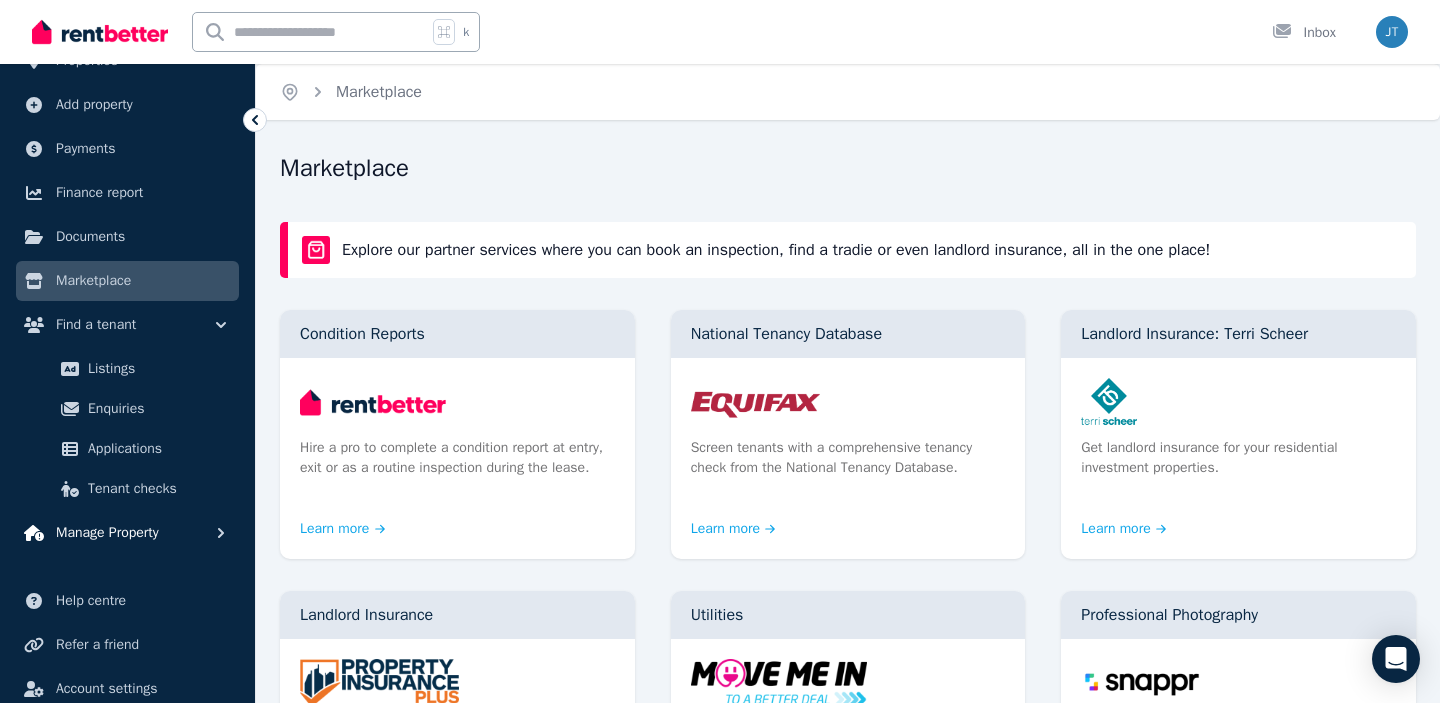 click on "Manage Property" at bounding box center (107, 533) 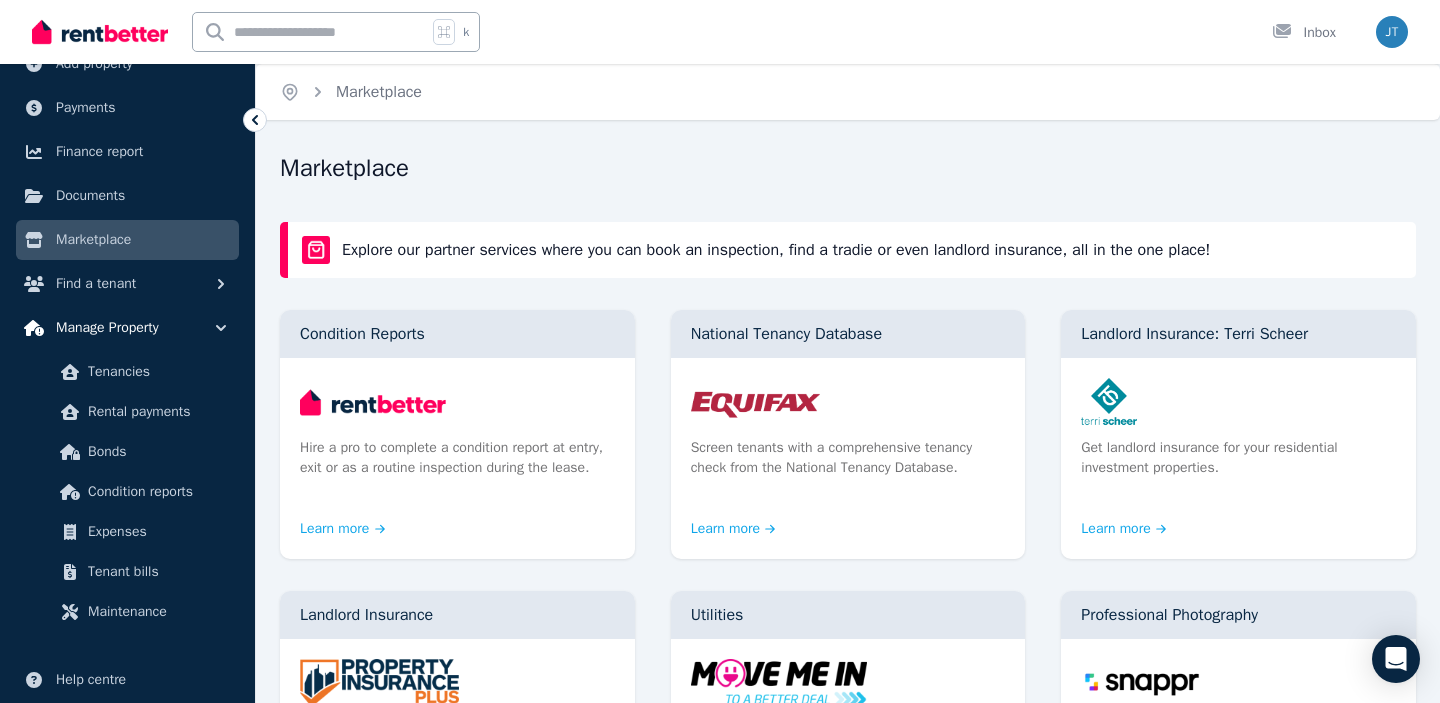 scroll, scrollTop: 145, scrollLeft: 0, axis: vertical 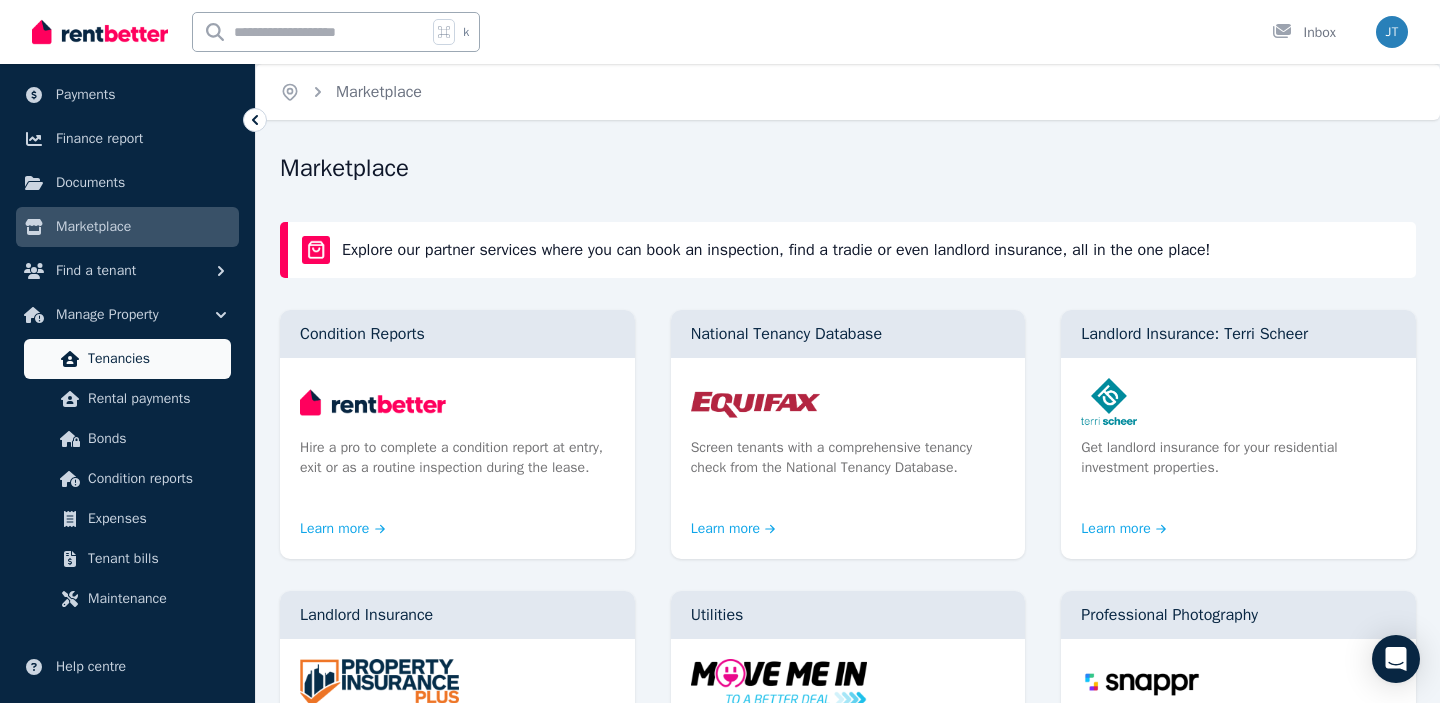 click on "Tenancies" at bounding box center [155, 359] 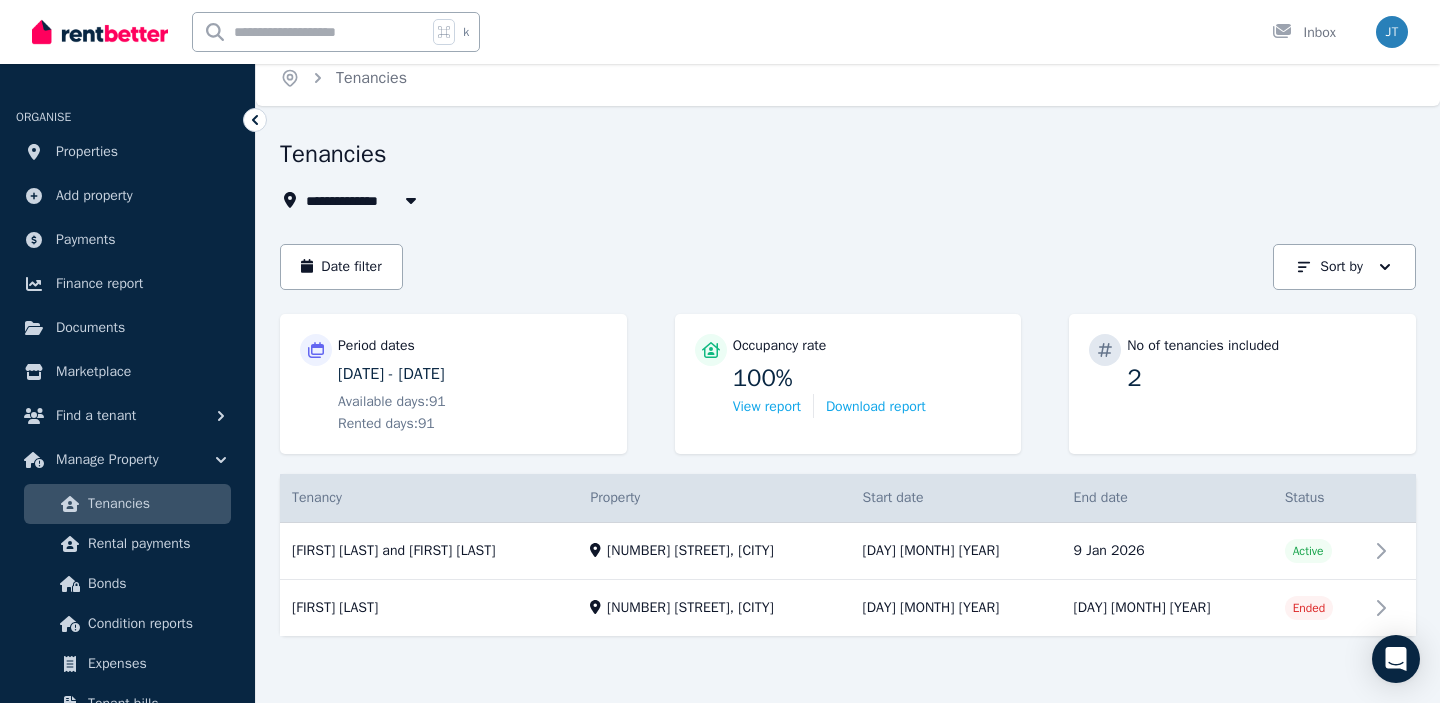 scroll, scrollTop: 19, scrollLeft: 0, axis: vertical 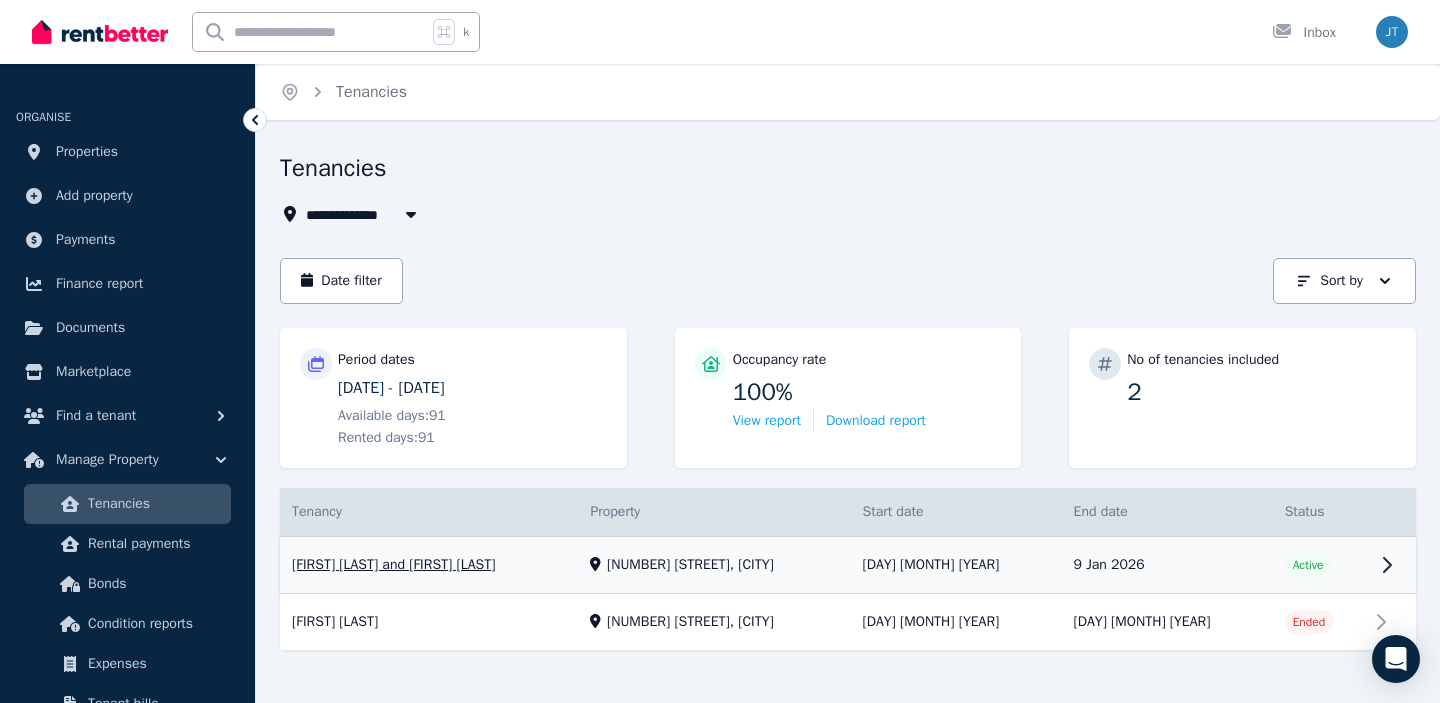 click on "View property details" at bounding box center [848, 565] 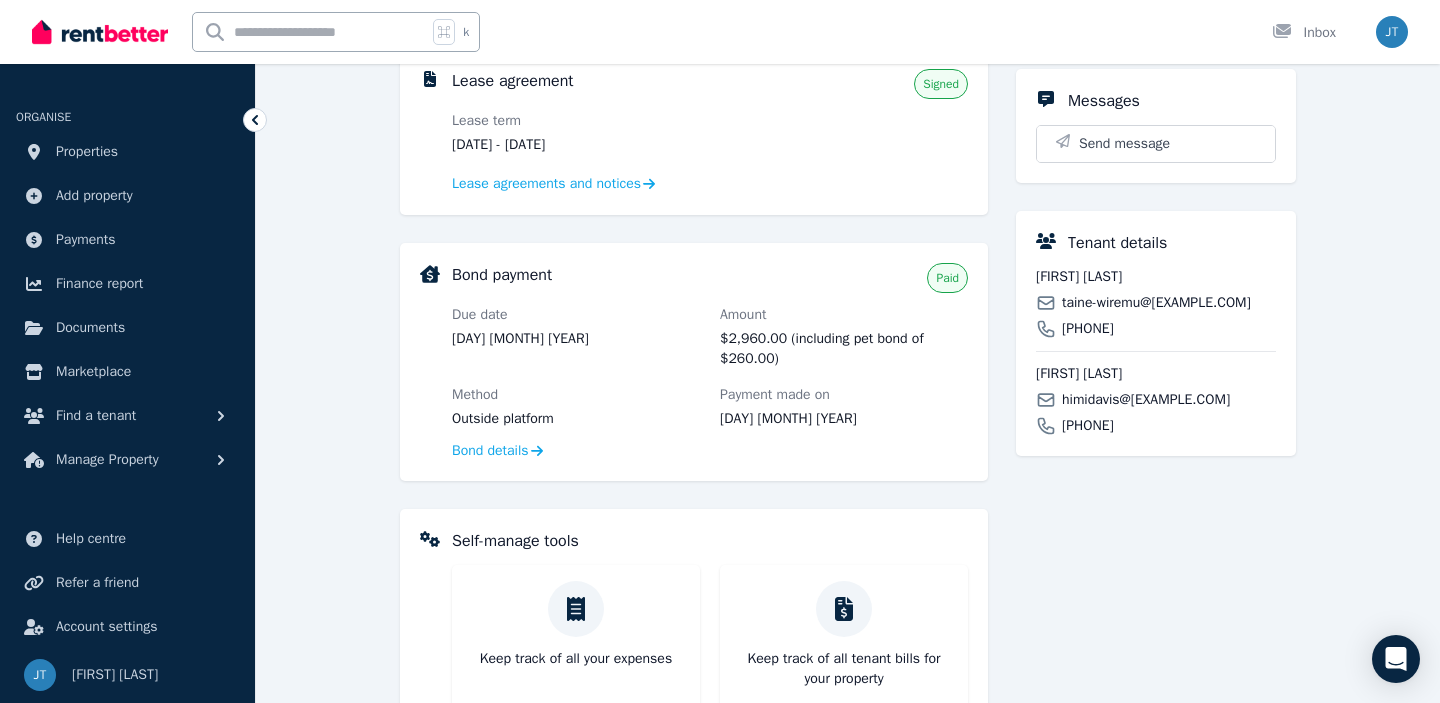 scroll, scrollTop: 461, scrollLeft: 0, axis: vertical 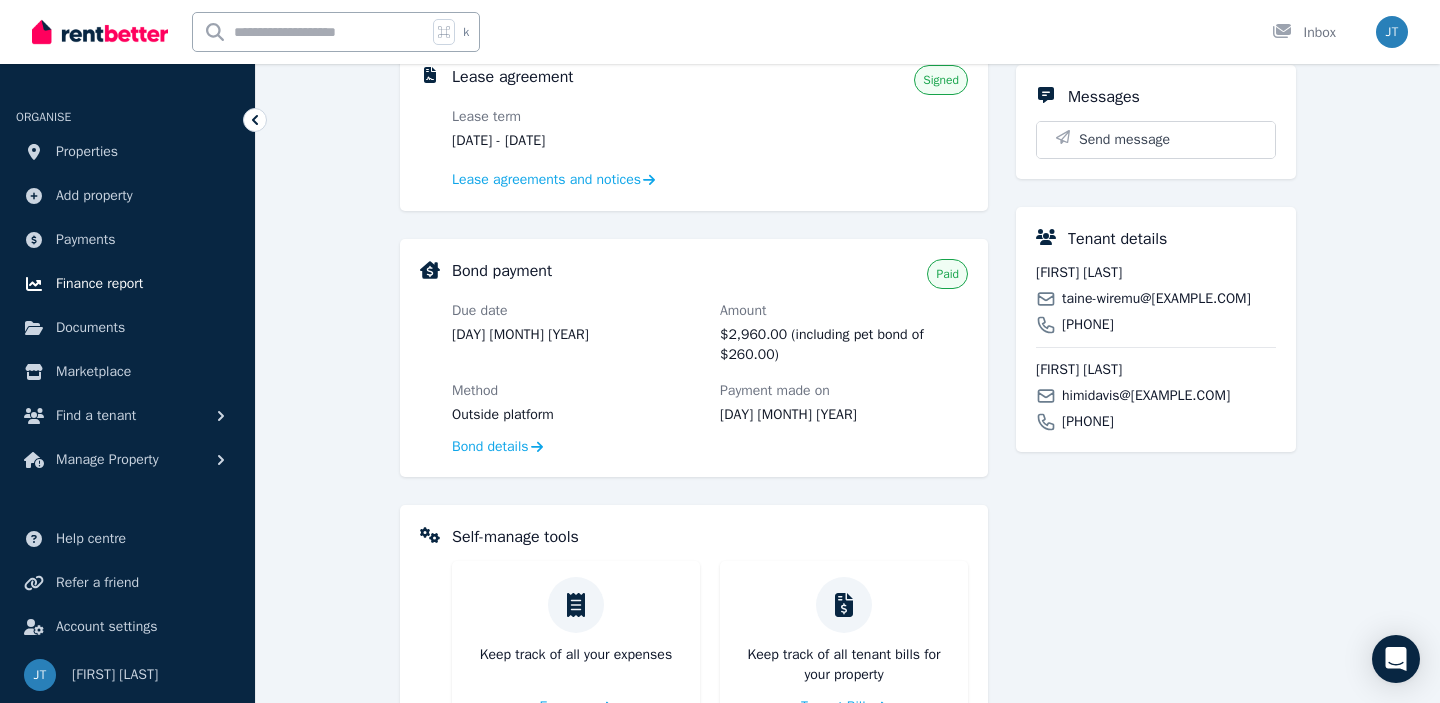 click on "Finance report" at bounding box center [99, 284] 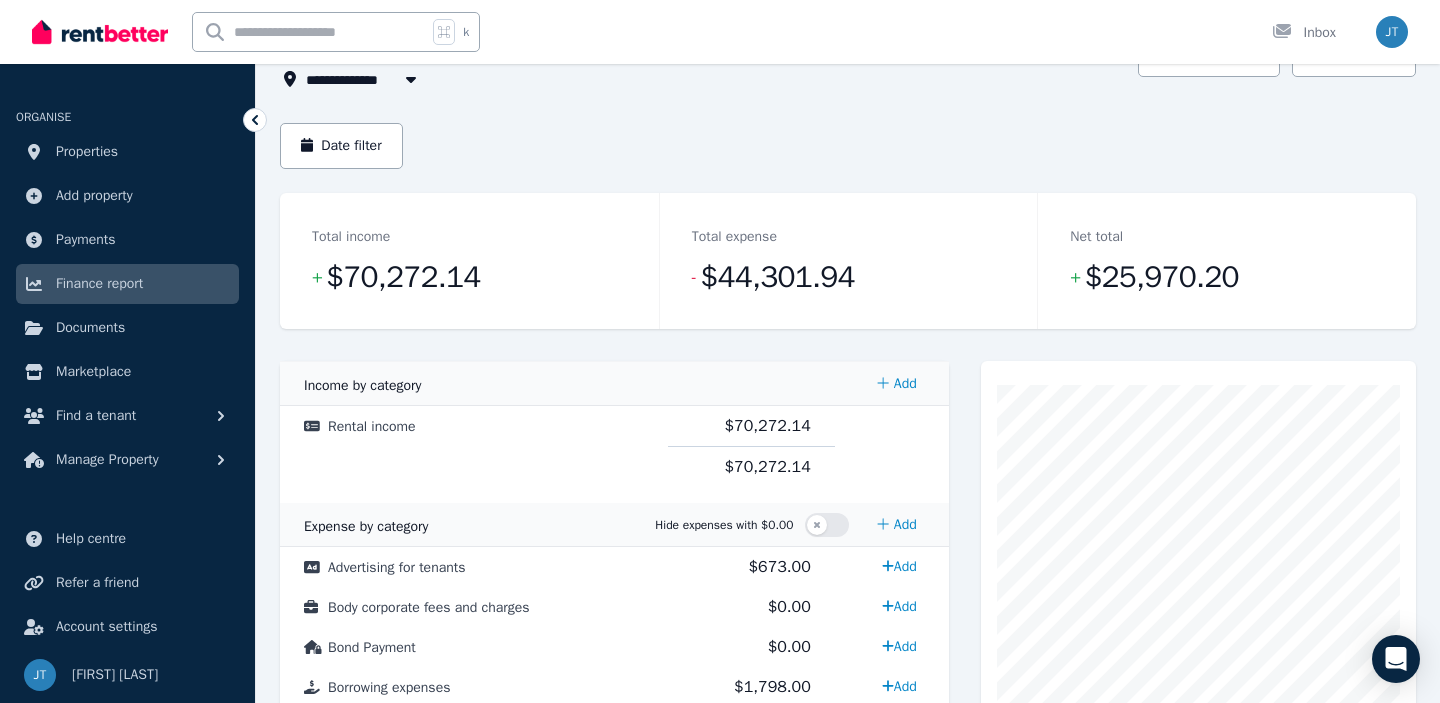 scroll, scrollTop: 138, scrollLeft: 0, axis: vertical 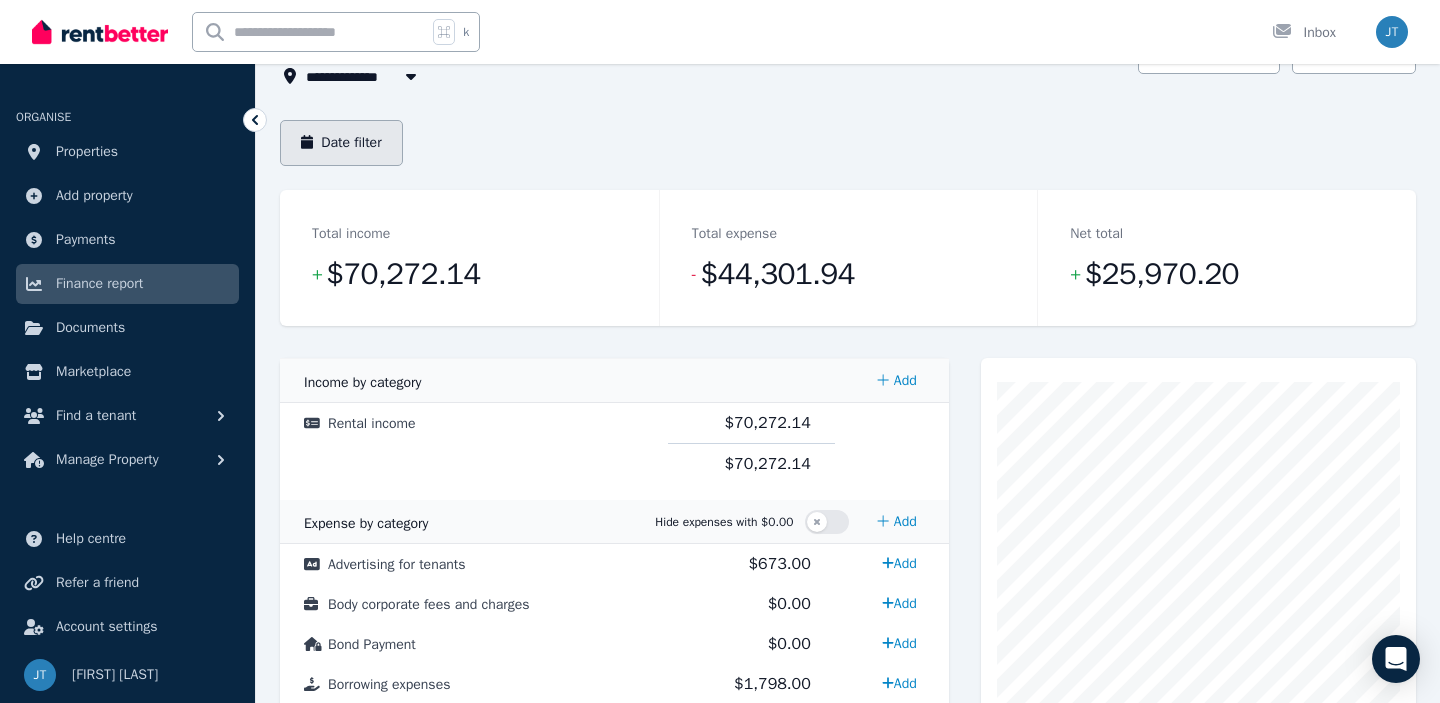 click on "Date filter" at bounding box center (341, 143) 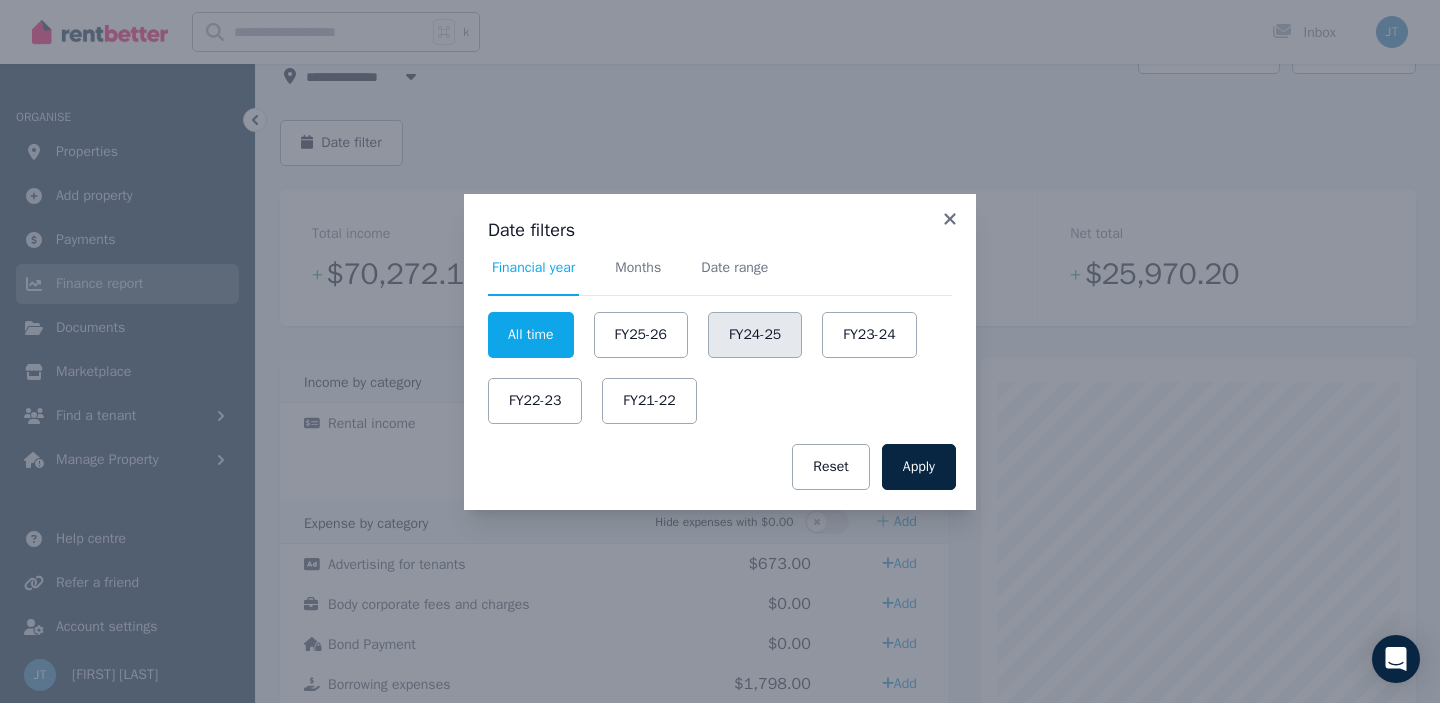 click on "FY24-25" at bounding box center (755, 335) 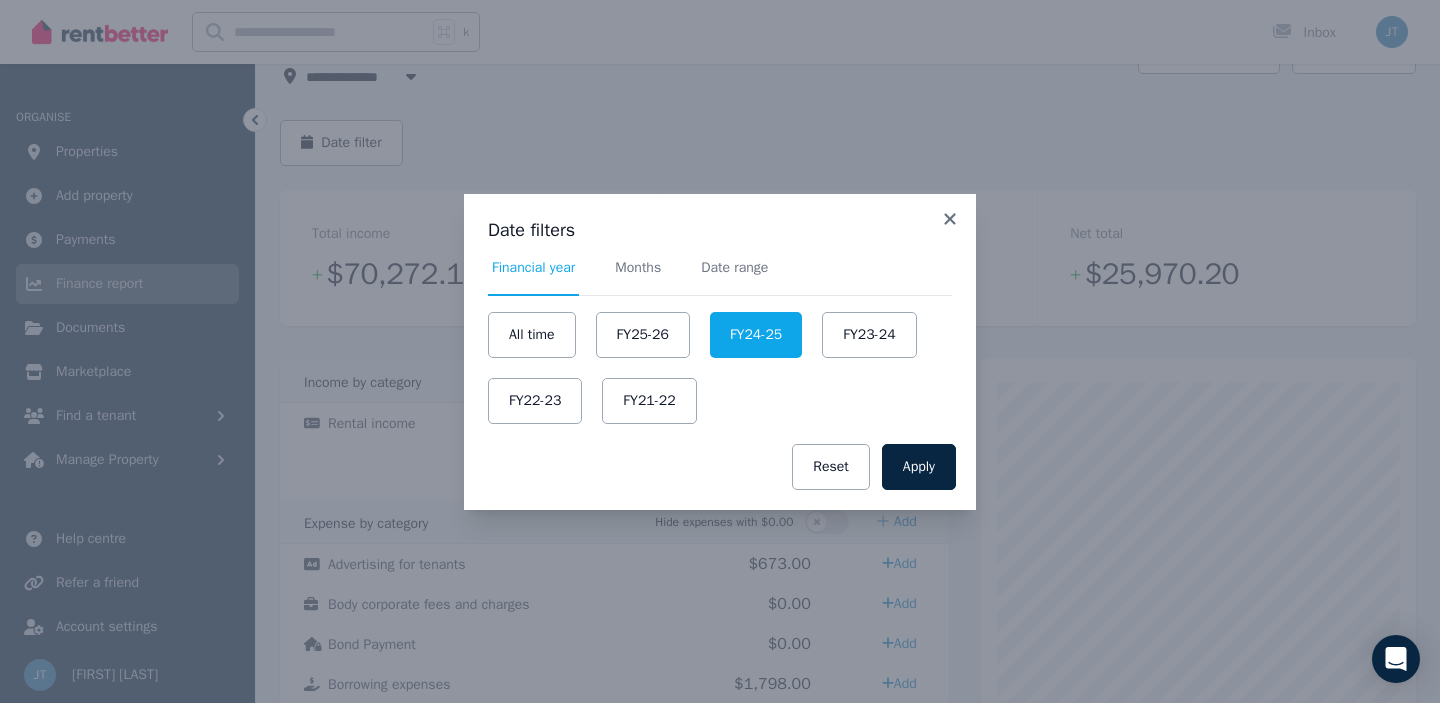 click on "Financial year Months Date range All time FY25-26 FY24-25 FY23-24 FY22-23 FY21-22" at bounding box center [720, 341] 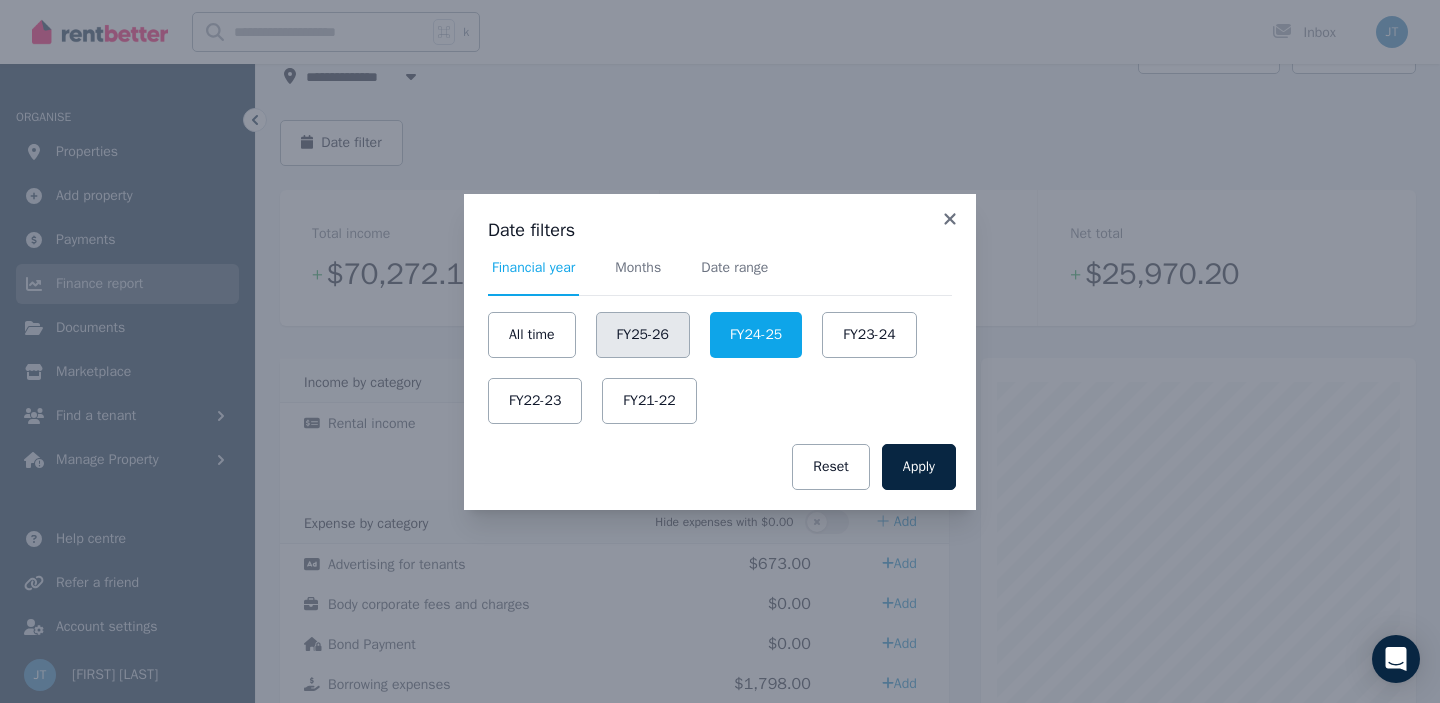 click on "FY25-26" at bounding box center [643, 335] 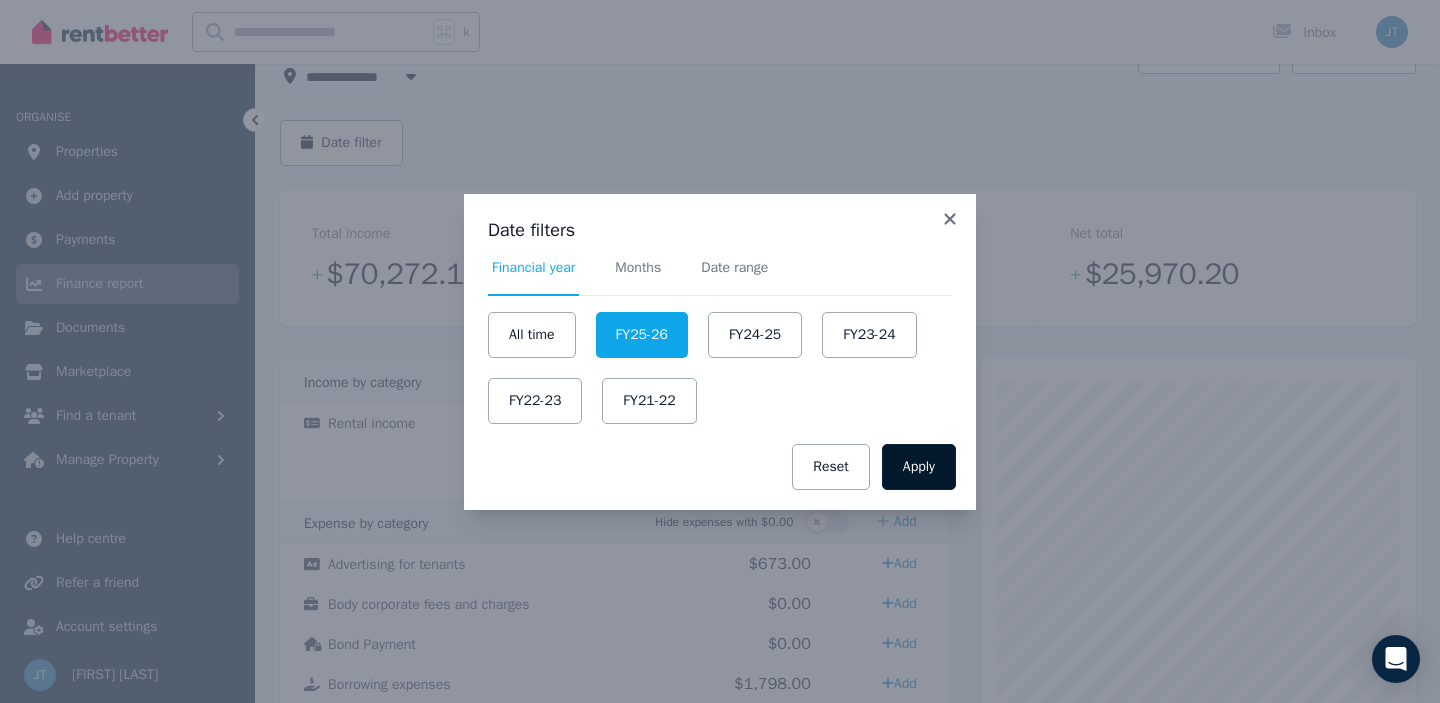 click on "Apply" at bounding box center [919, 467] 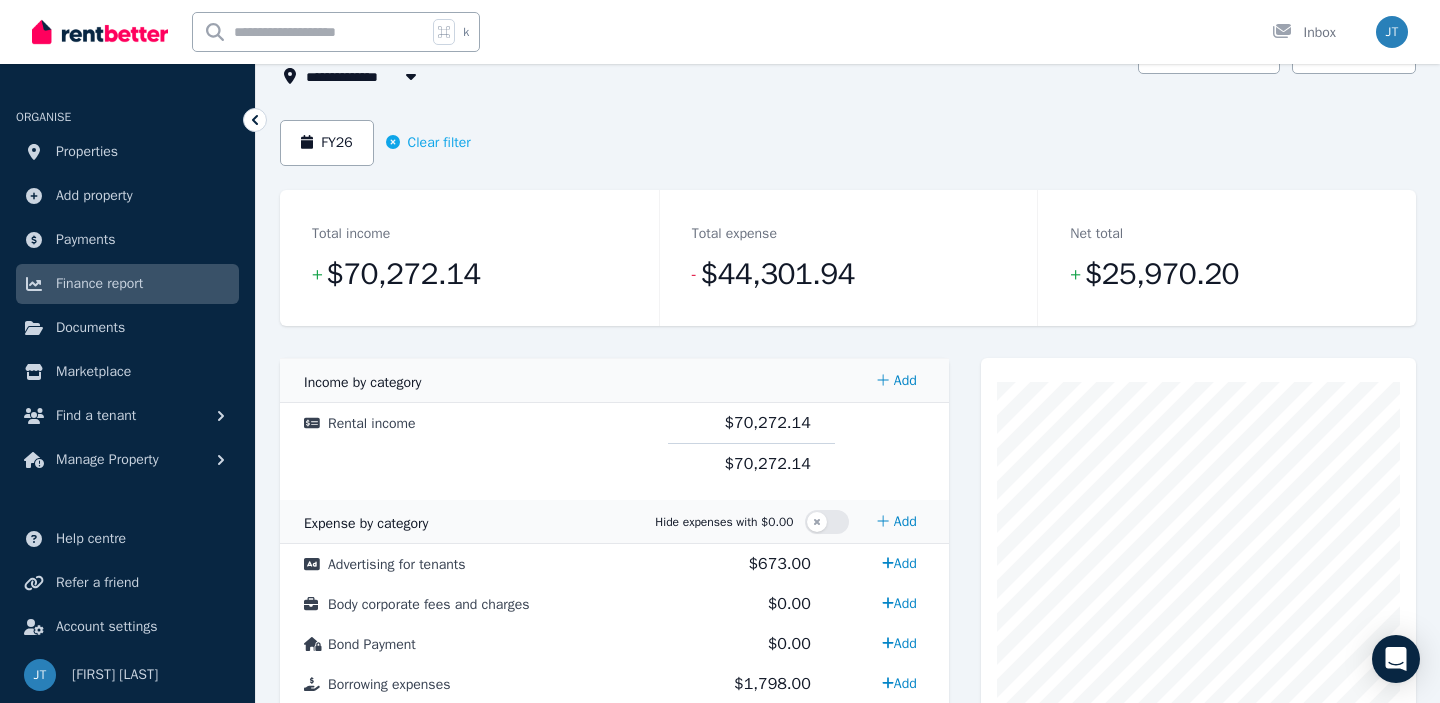 scroll, scrollTop: 0, scrollLeft: 0, axis: both 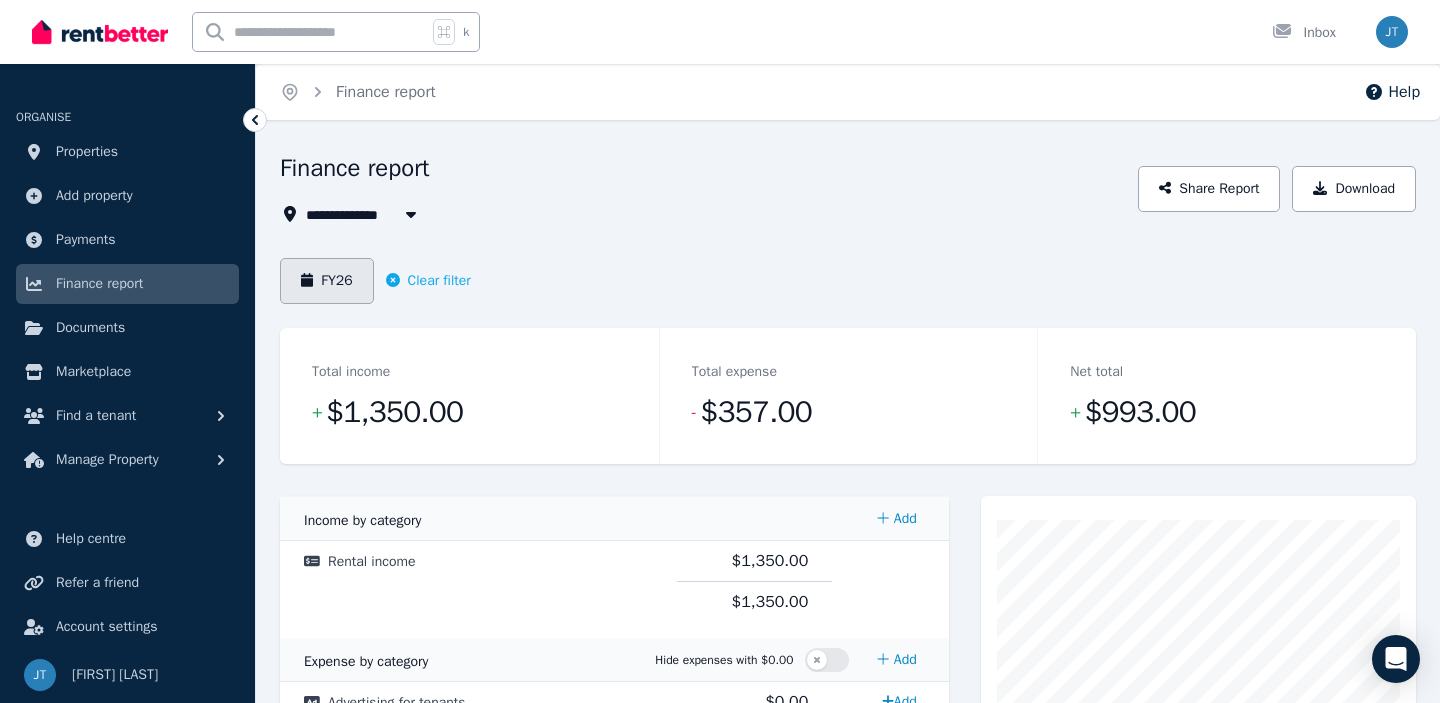 click on "FY26" at bounding box center [327, 281] 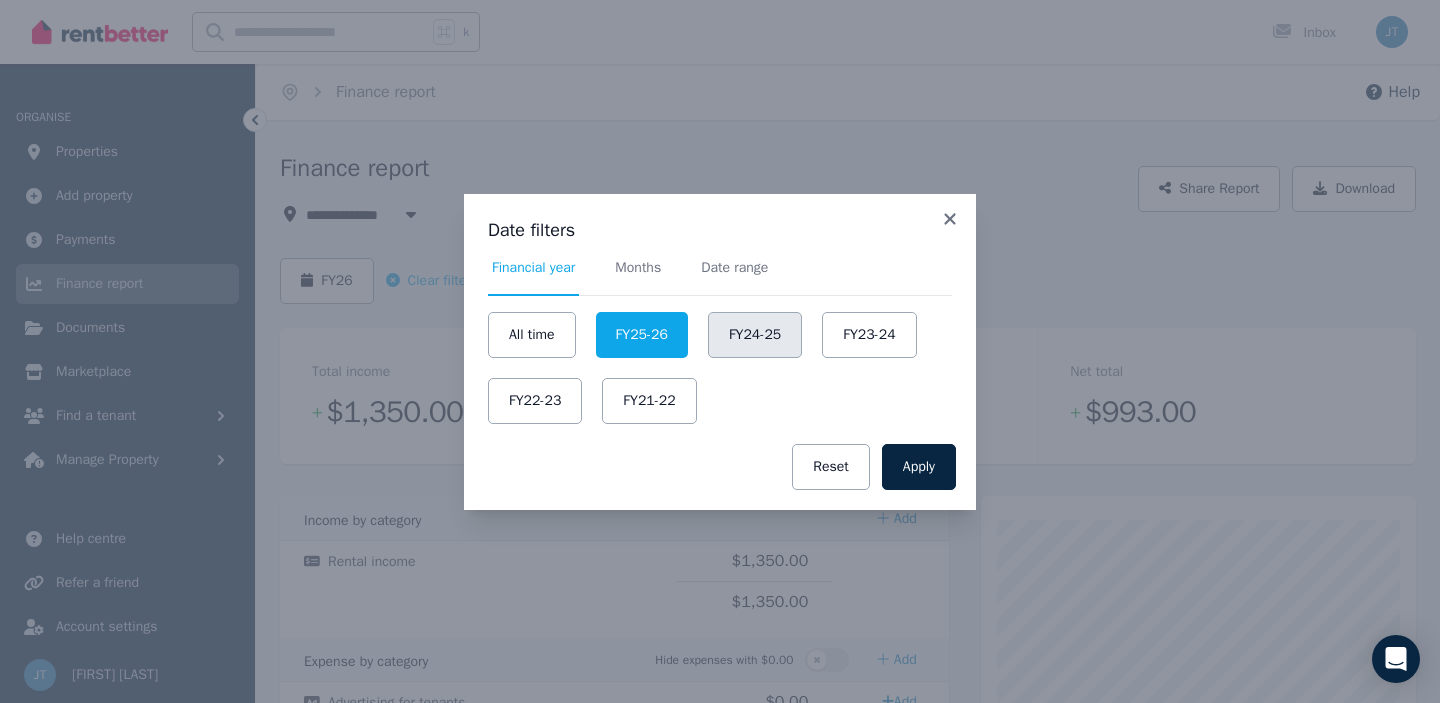 click on "FY24-25" at bounding box center [755, 335] 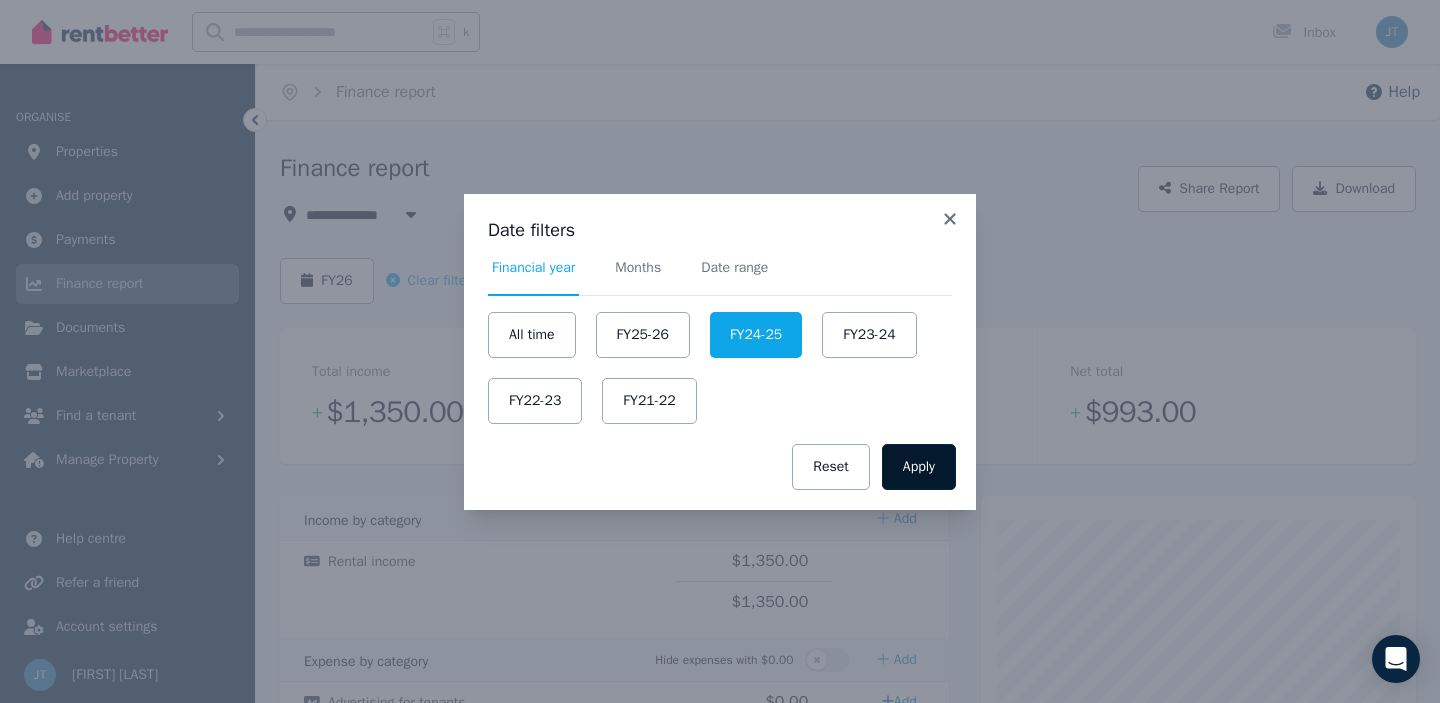 click on "Apply" at bounding box center (919, 467) 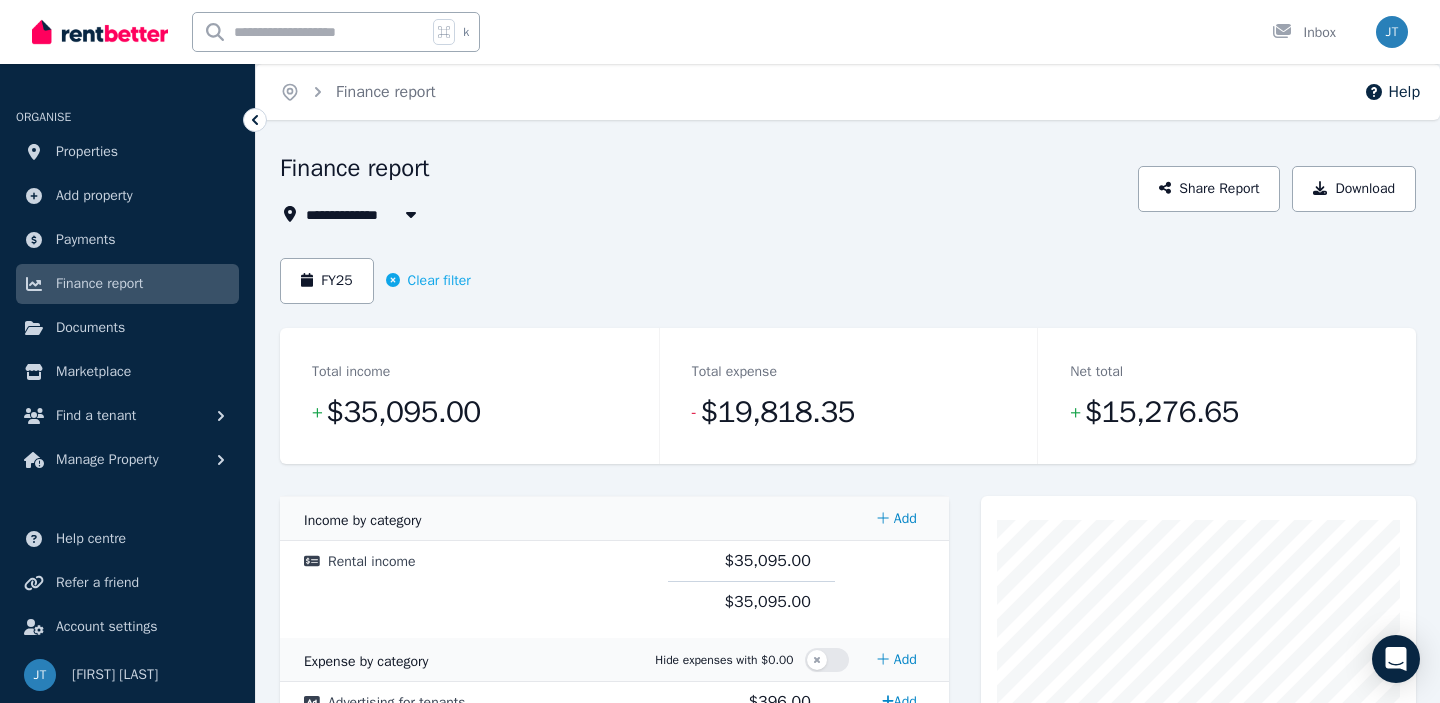 click 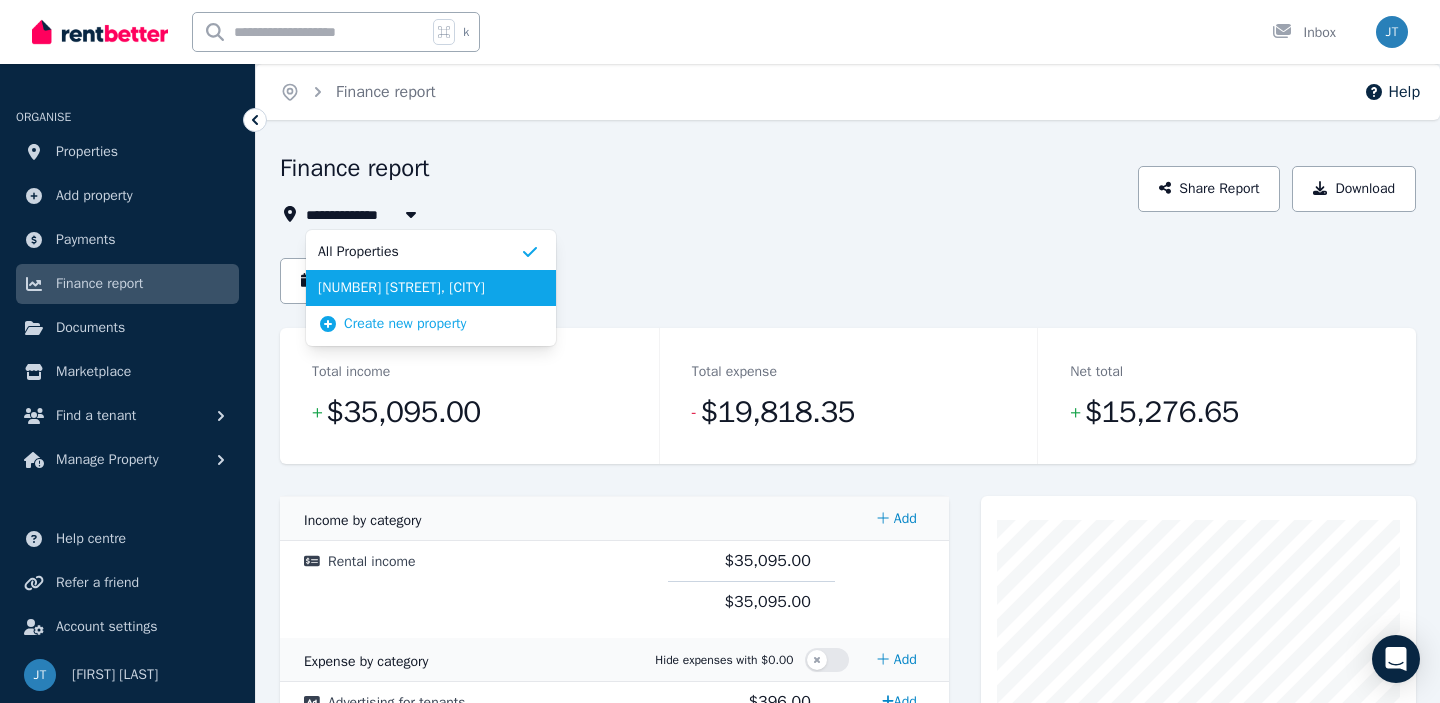 click on "[NUMBER] [STREET], [CITY]" at bounding box center [419, 288] 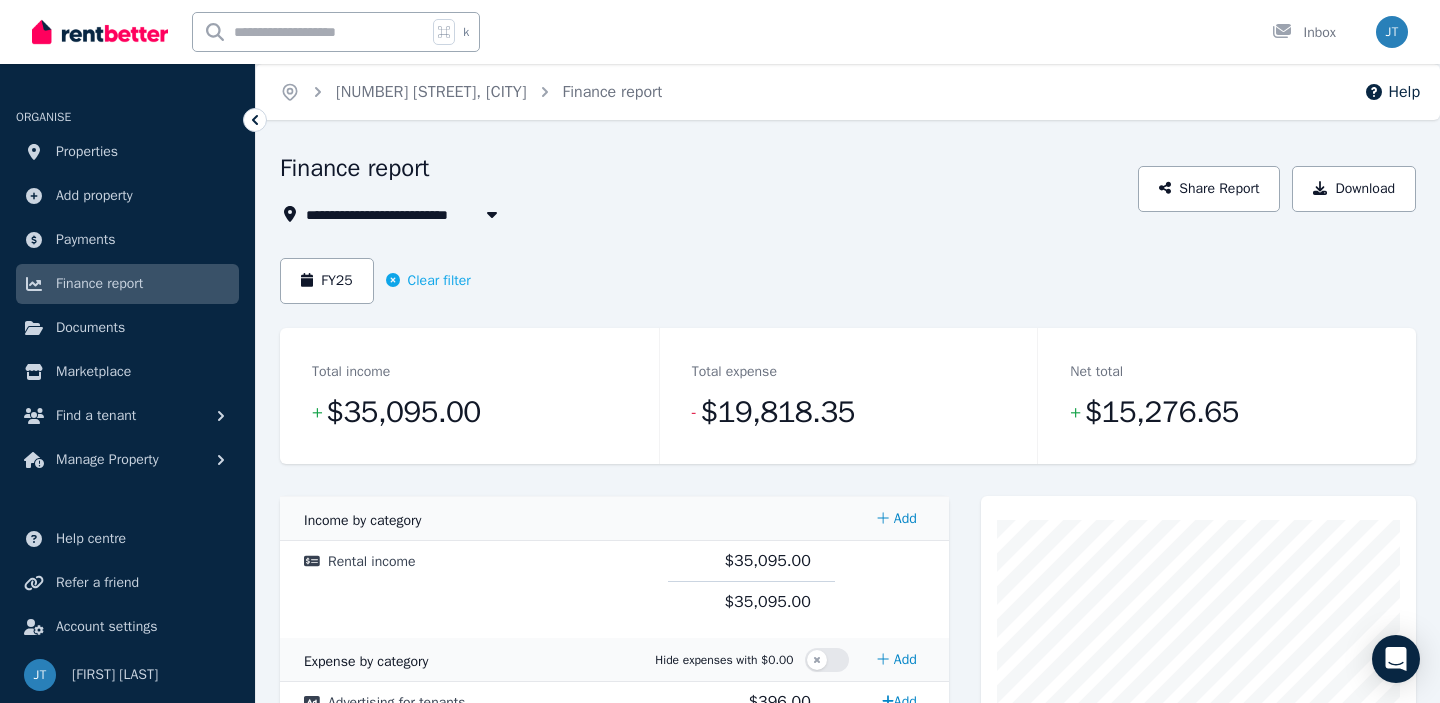 click on "[NUMBER] [STREET], [CITY]" at bounding box center (407, 214) 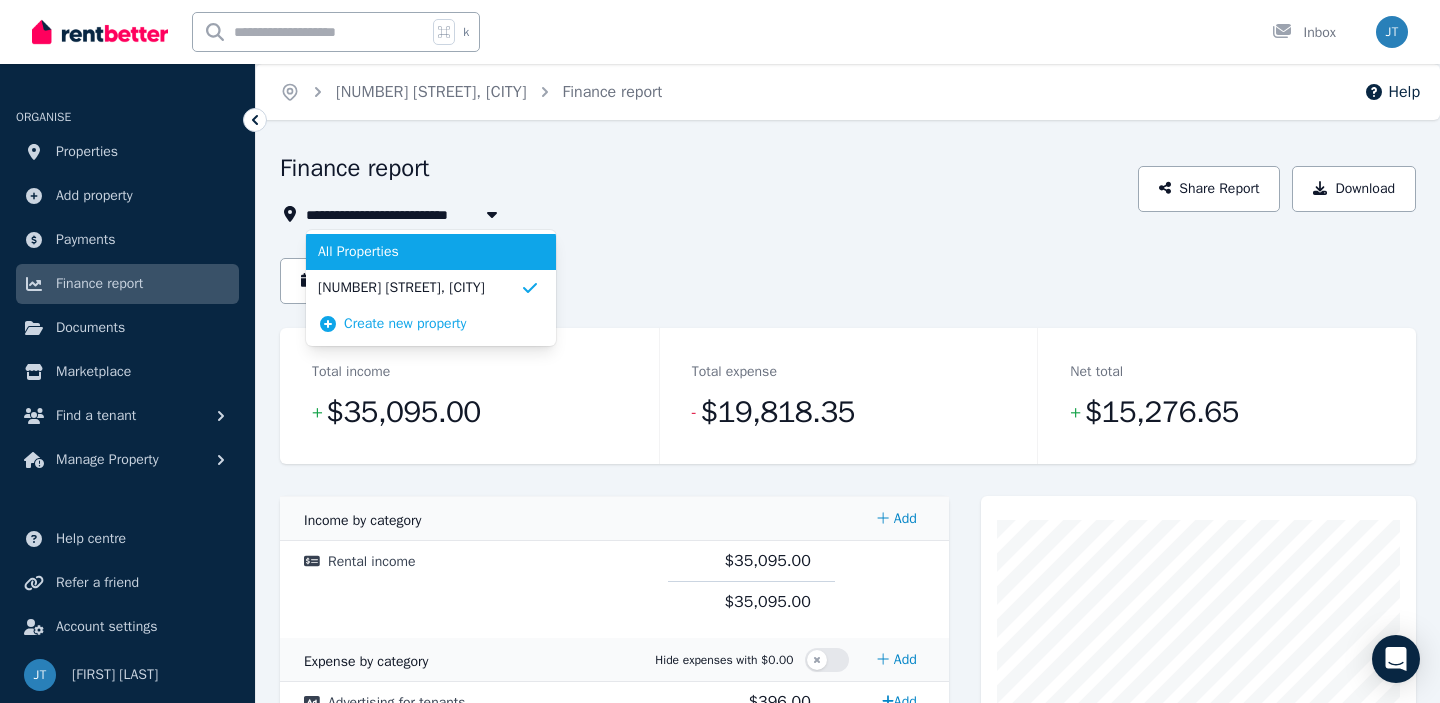 click on "All Properties" at bounding box center (419, 252) 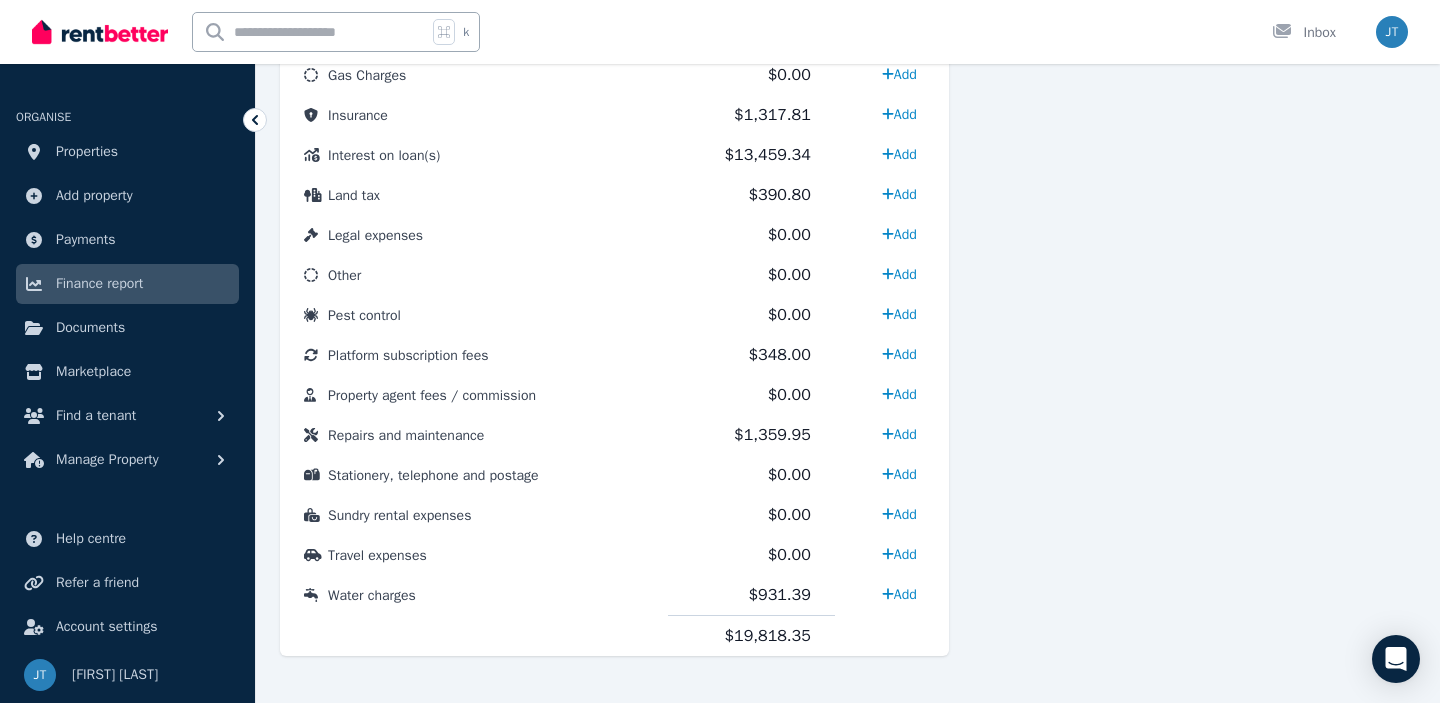 scroll, scrollTop: 1048, scrollLeft: 0, axis: vertical 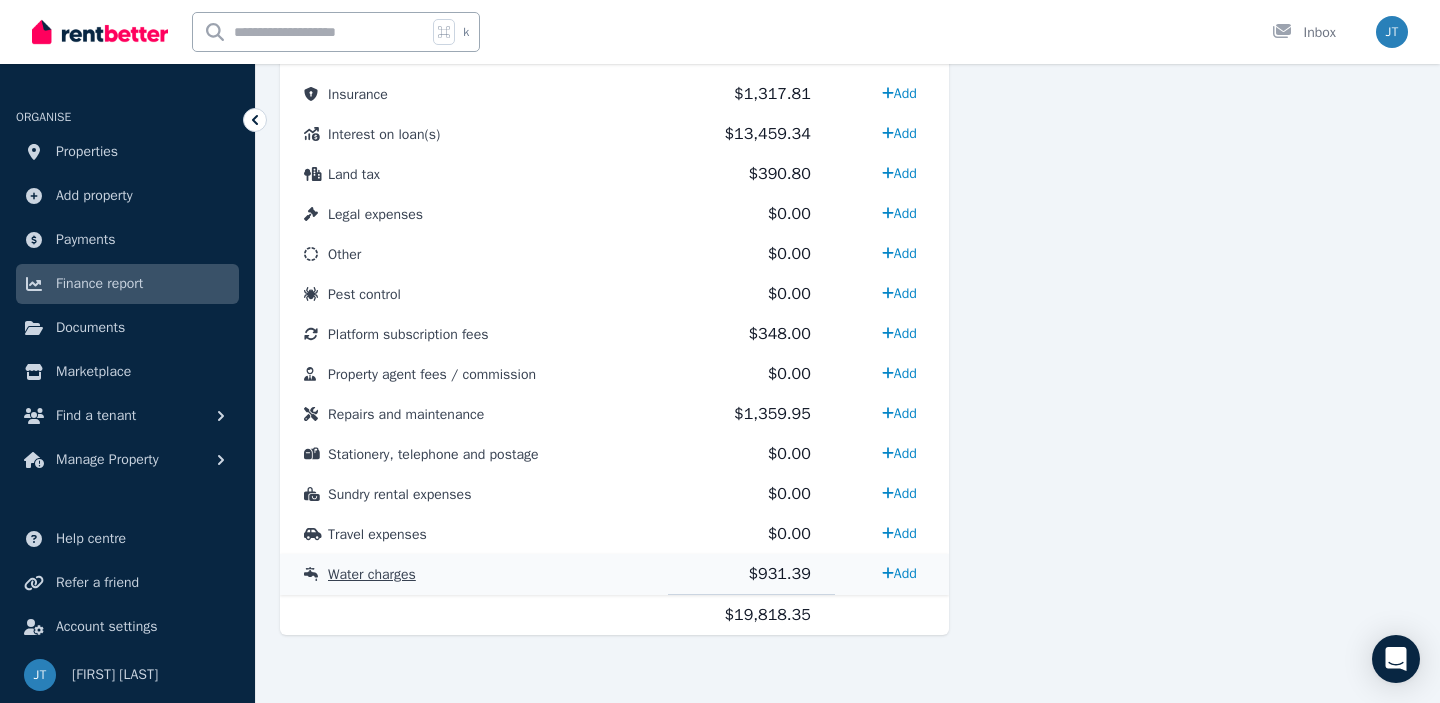 click on "$931.39" at bounding box center [779, 574] 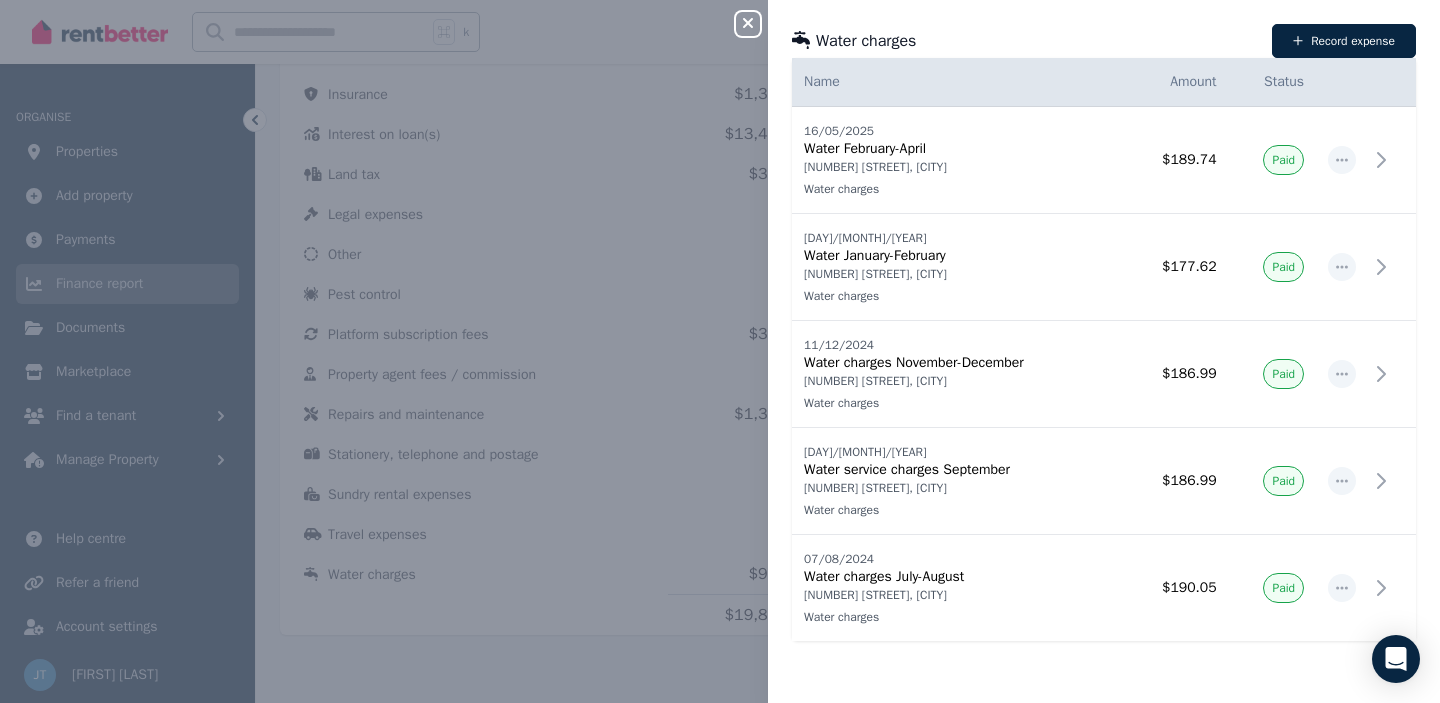 click 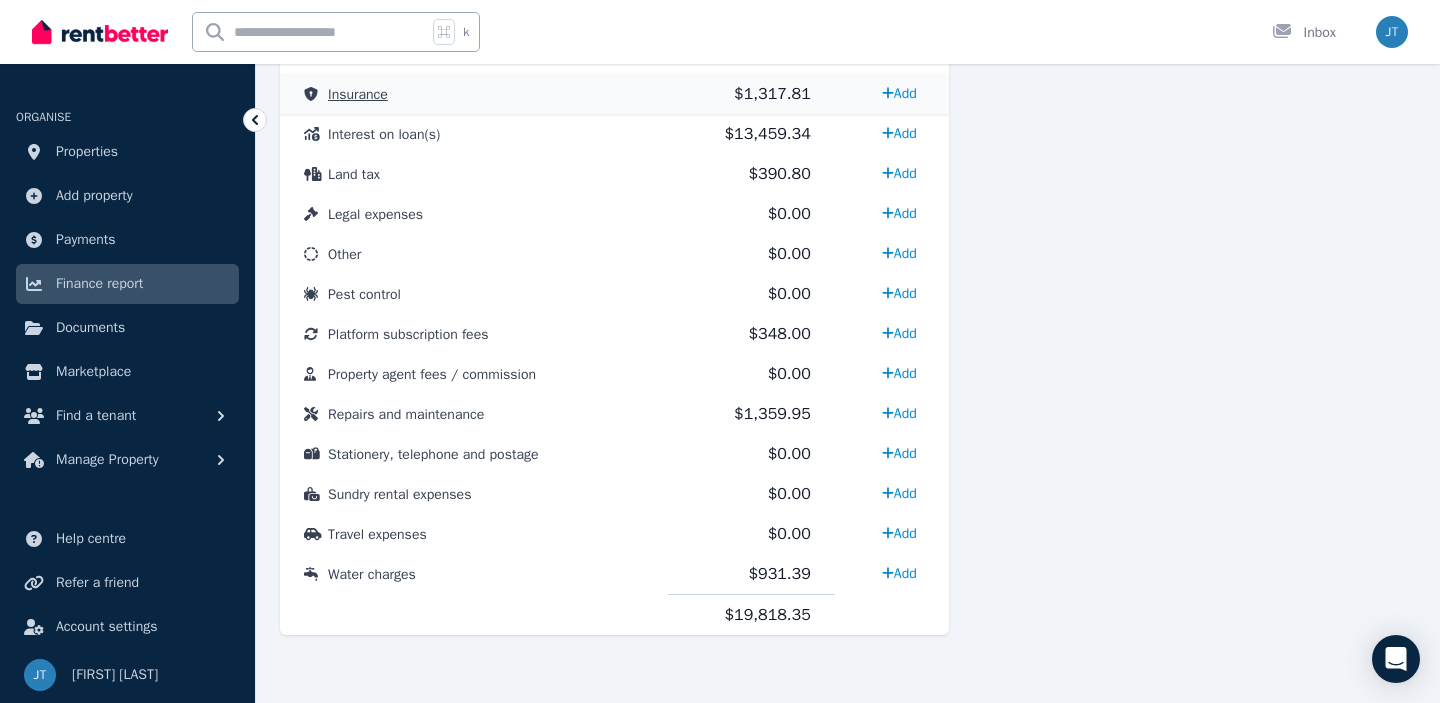 scroll, scrollTop: 1013, scrollLeft: 0, axis: vertical 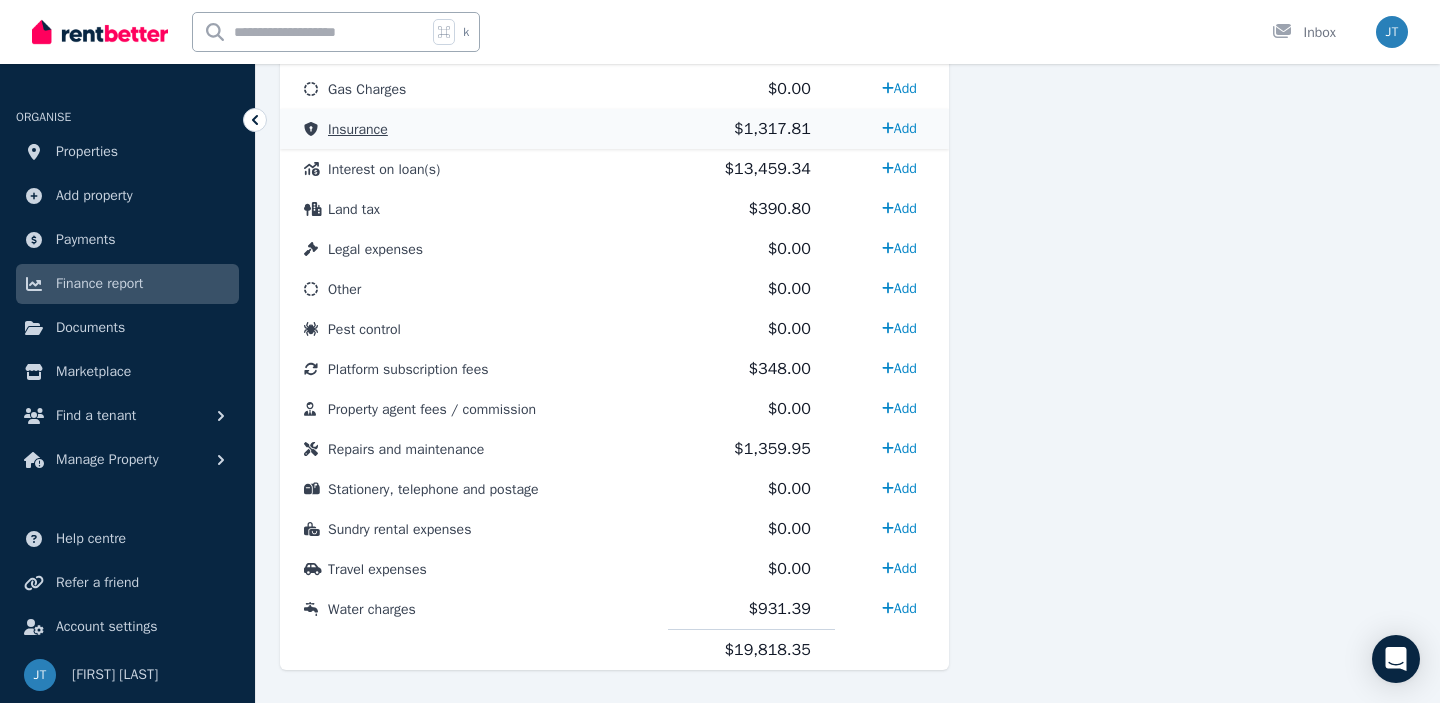 type on "**********" 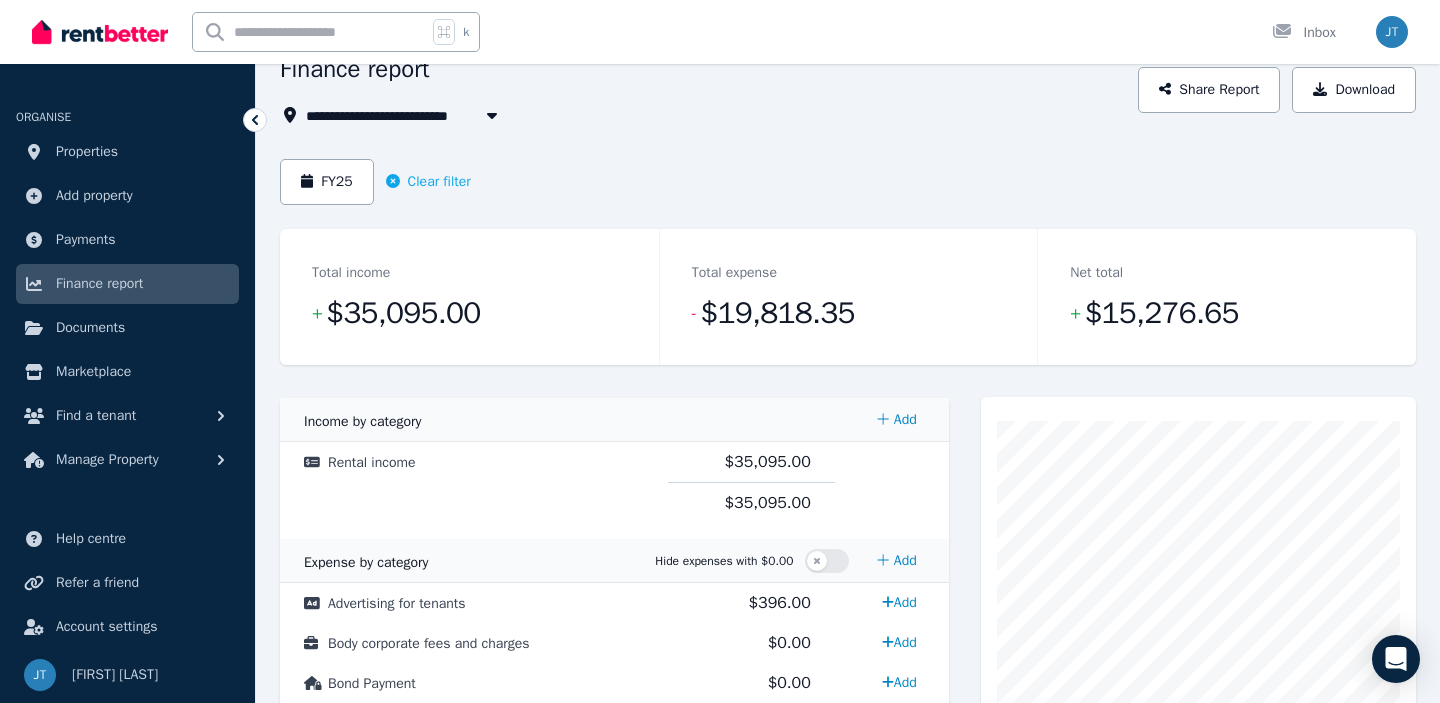 scroll, scrollTop: 0, scrollLeft: 0, axis: both 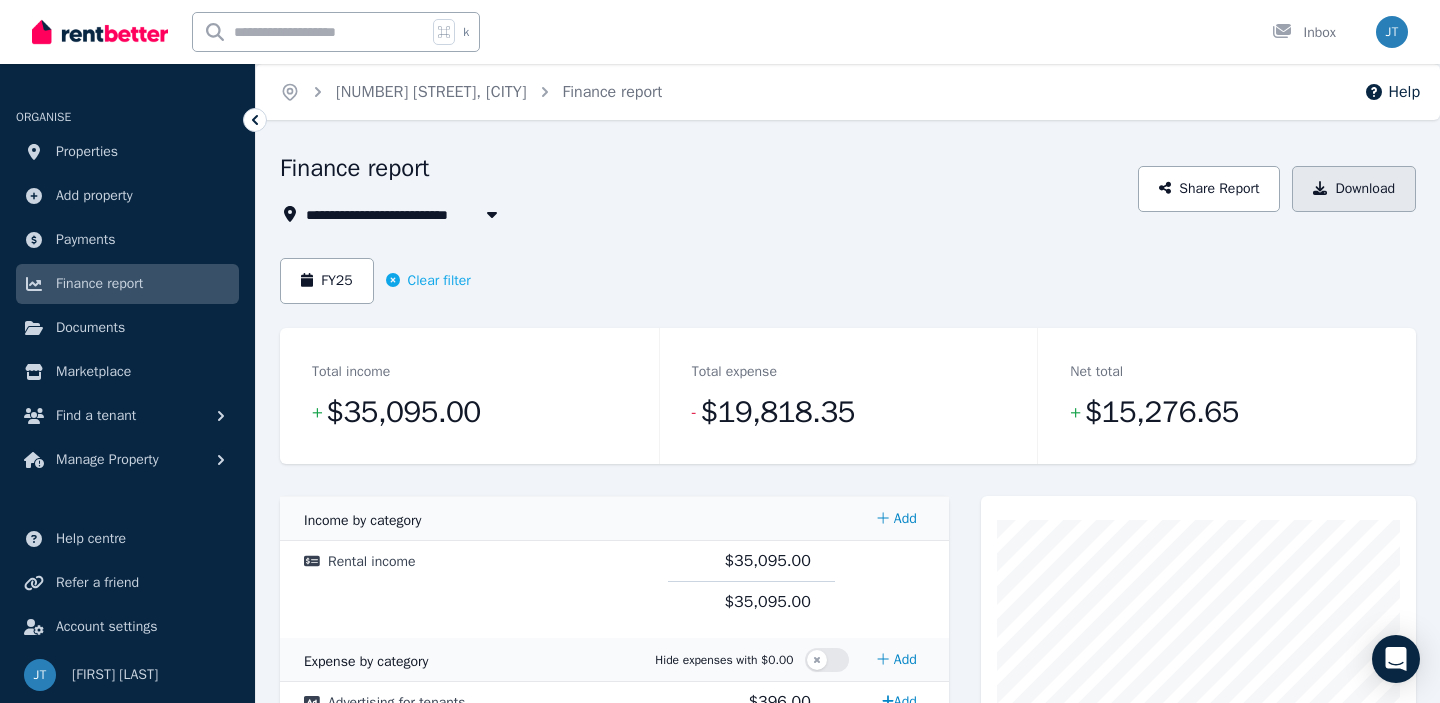 click on "Download" at bounding box center [1354, 189] 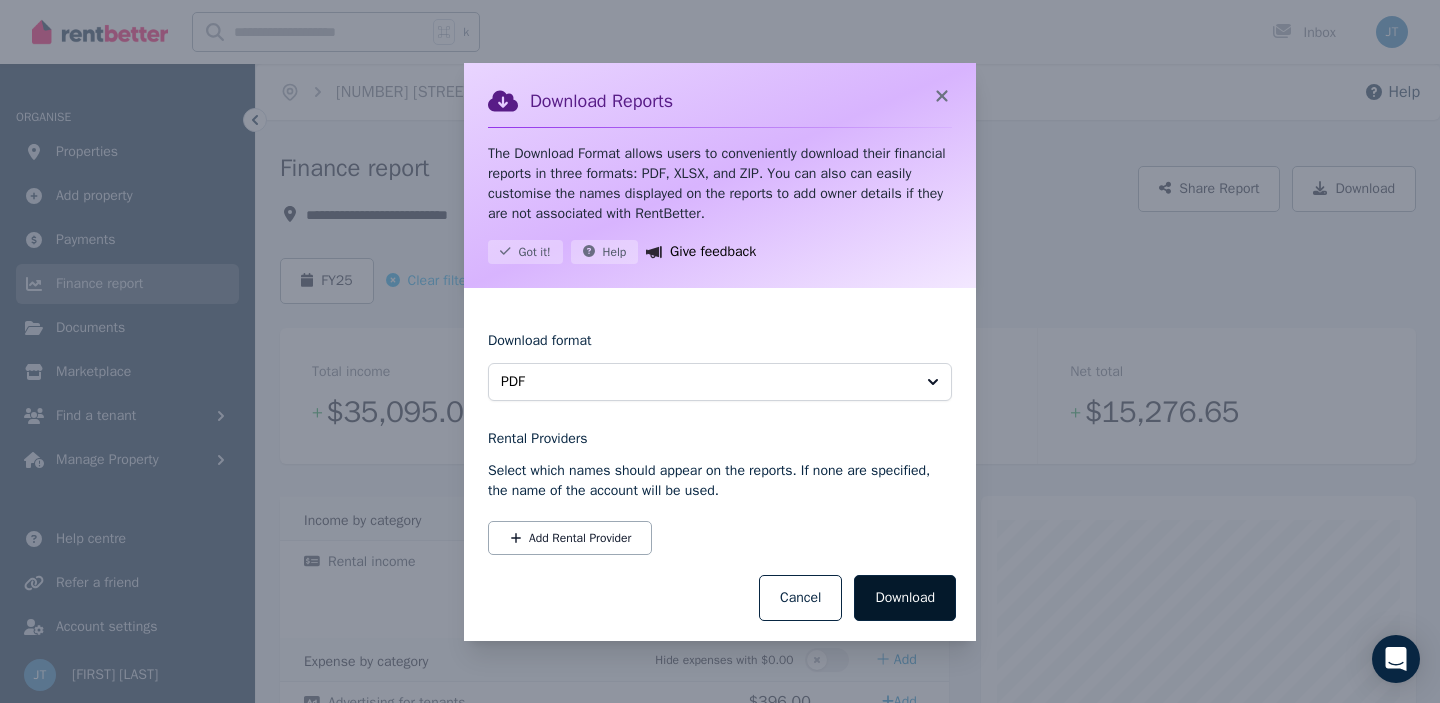 click on "Download" at bounding box center (905, 598) 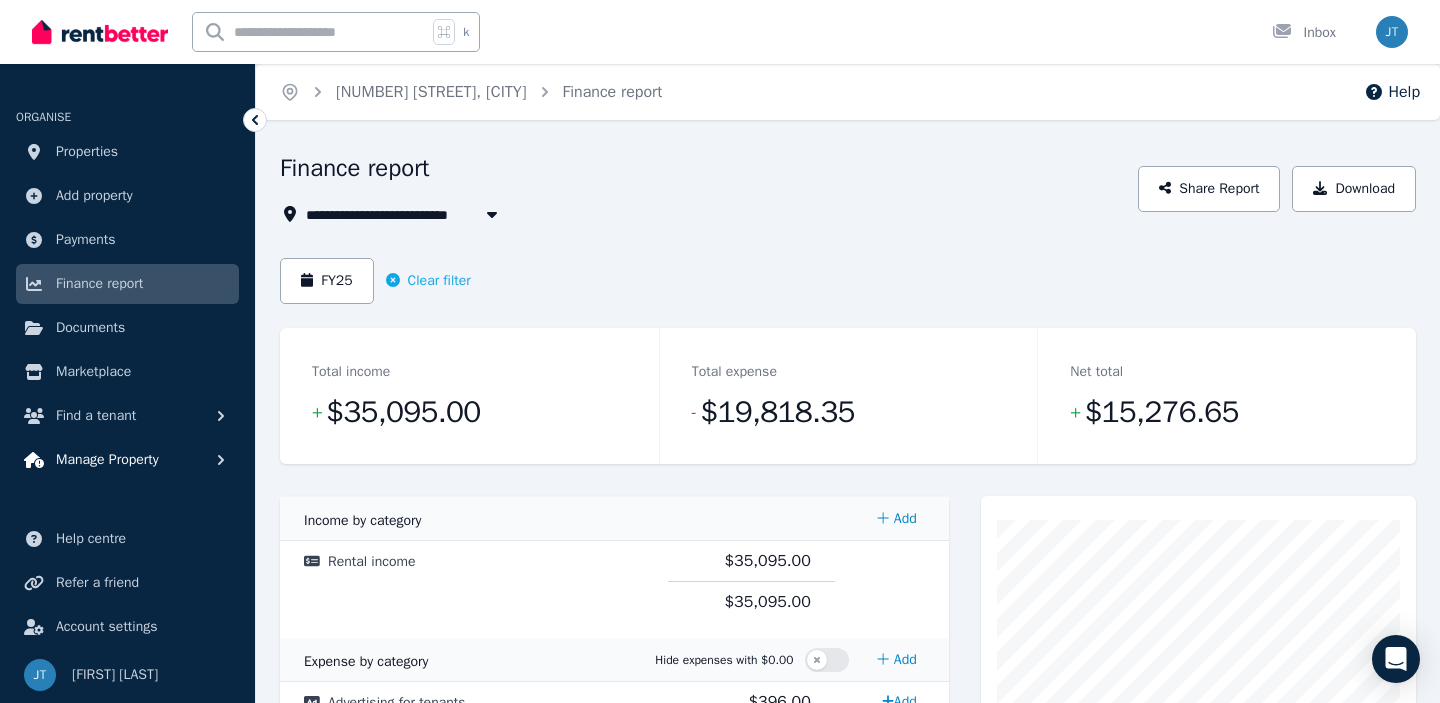 click on "Manage Property" at bounding box center (107, 460) 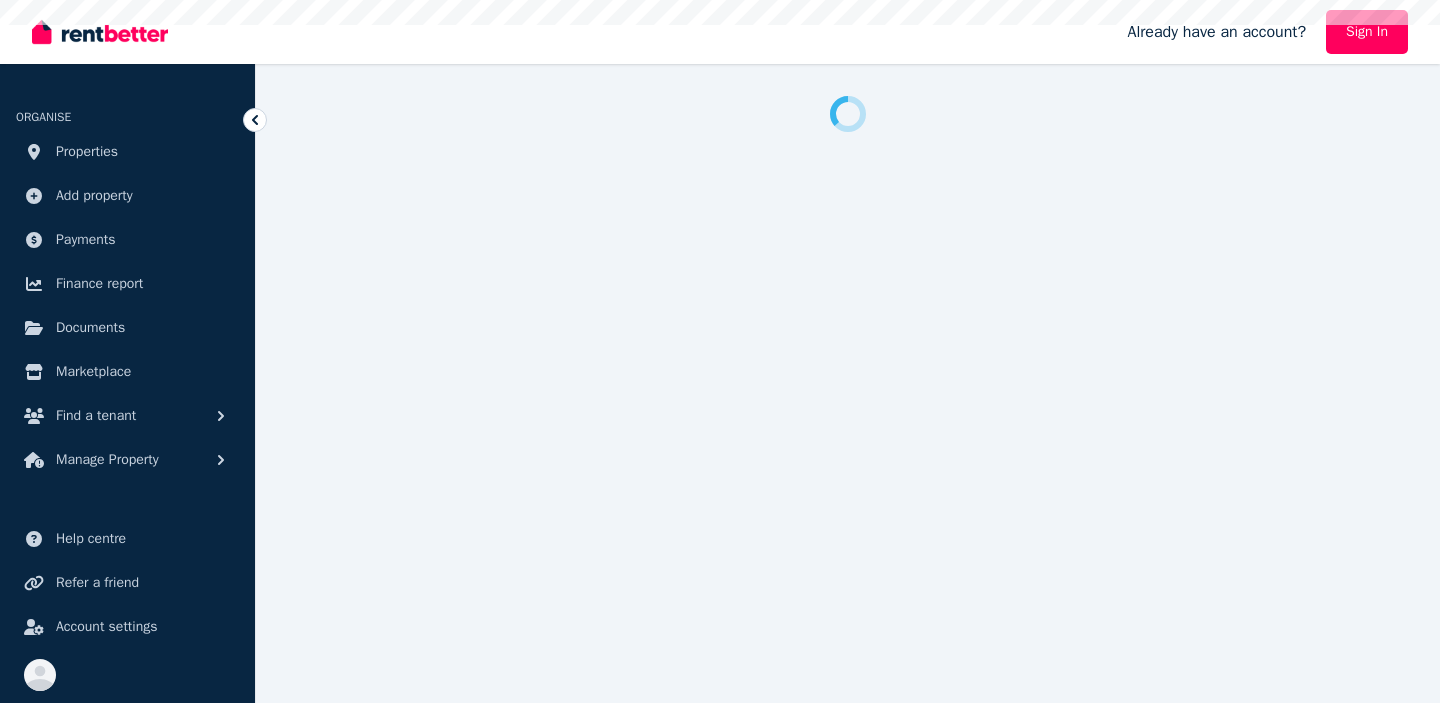scroll, scrollTop: 0, scrollLeft: 0, axis: both 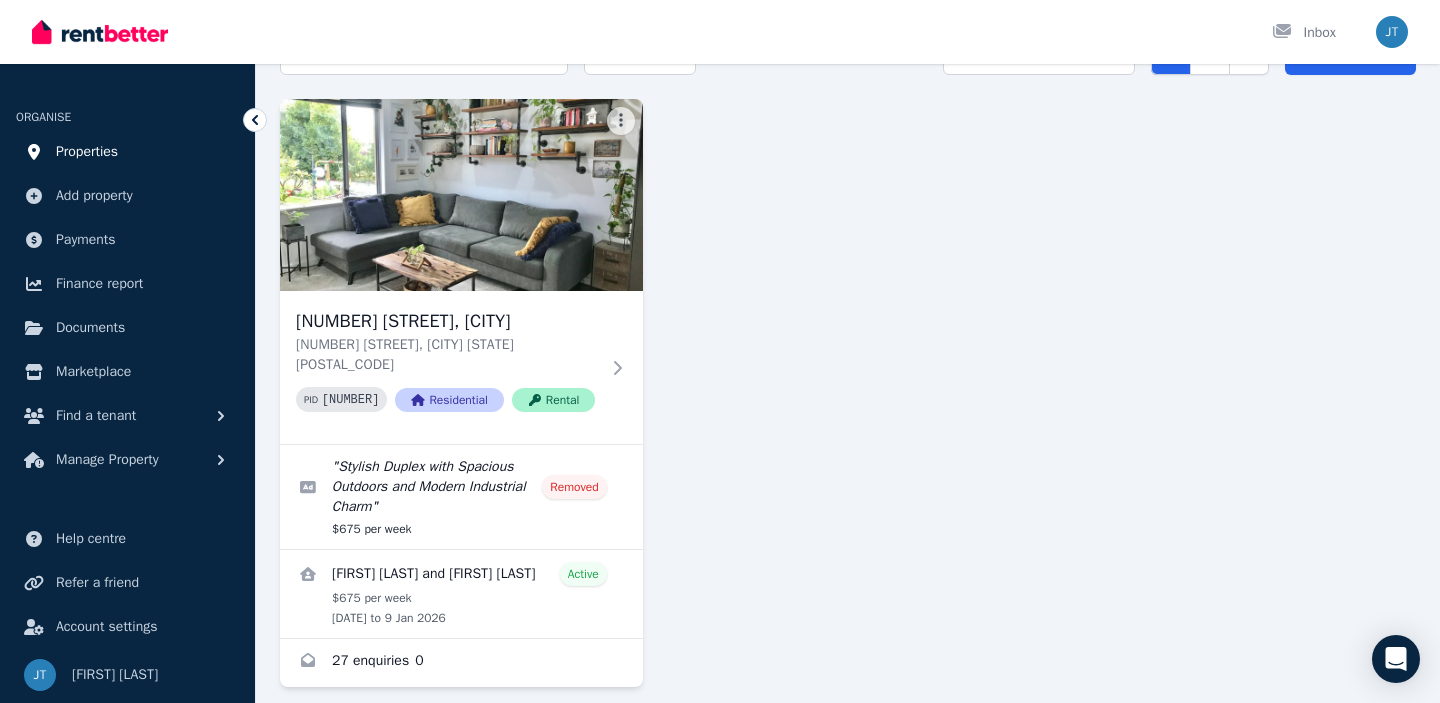 click on "Properties" at bounding box center [127, 152] 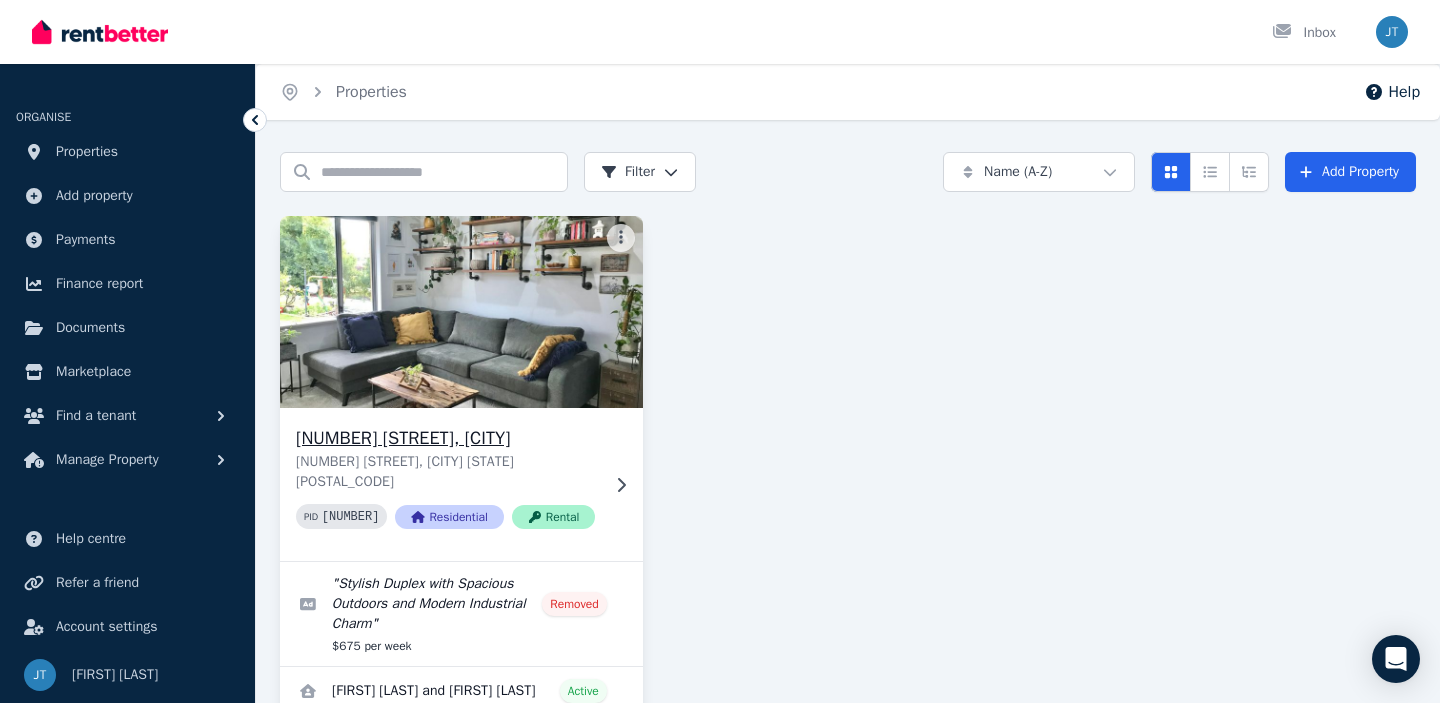 click on "[NUMBER] [STREET], [CITY]" at bounding box center (447, 438) 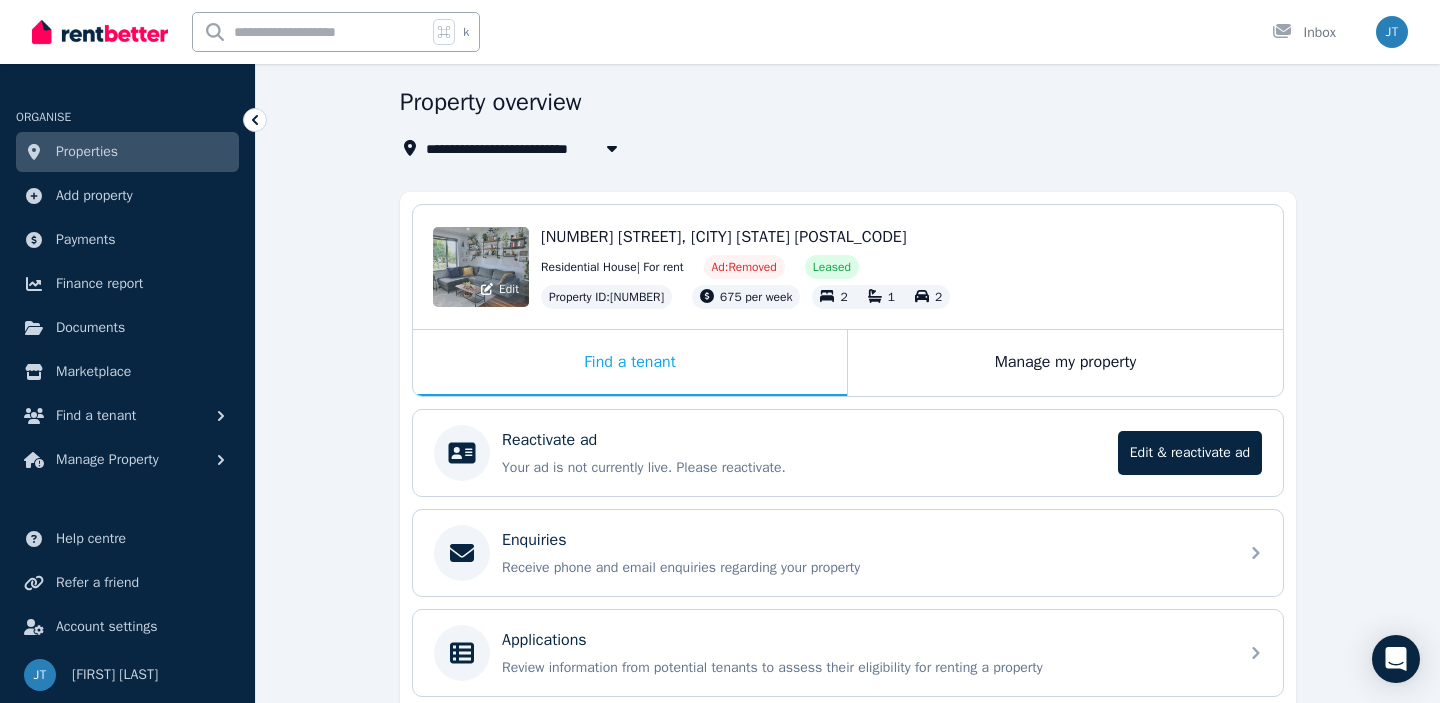 scroll, scrollTop: 60, scrollLeft: 0, axis: vertical 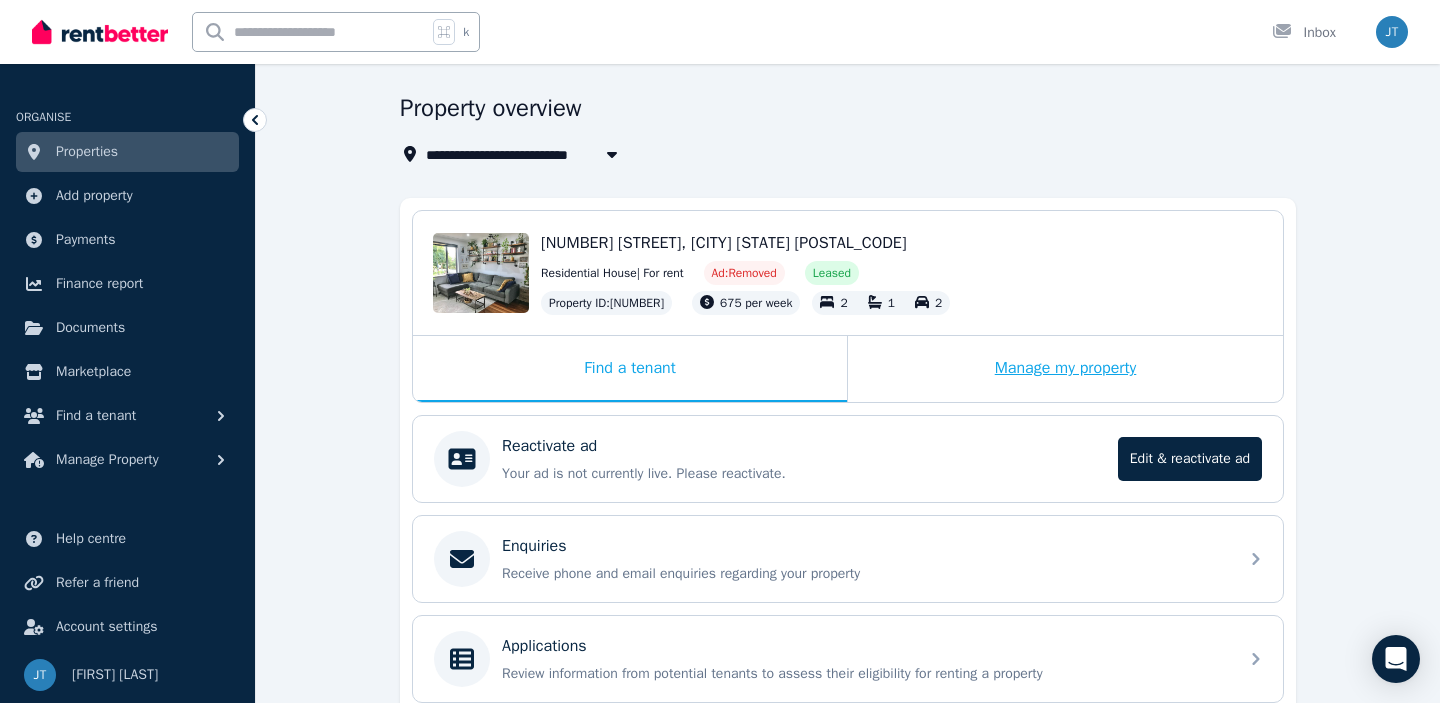click on "Manage my property" at bounding box center (1065, 369) 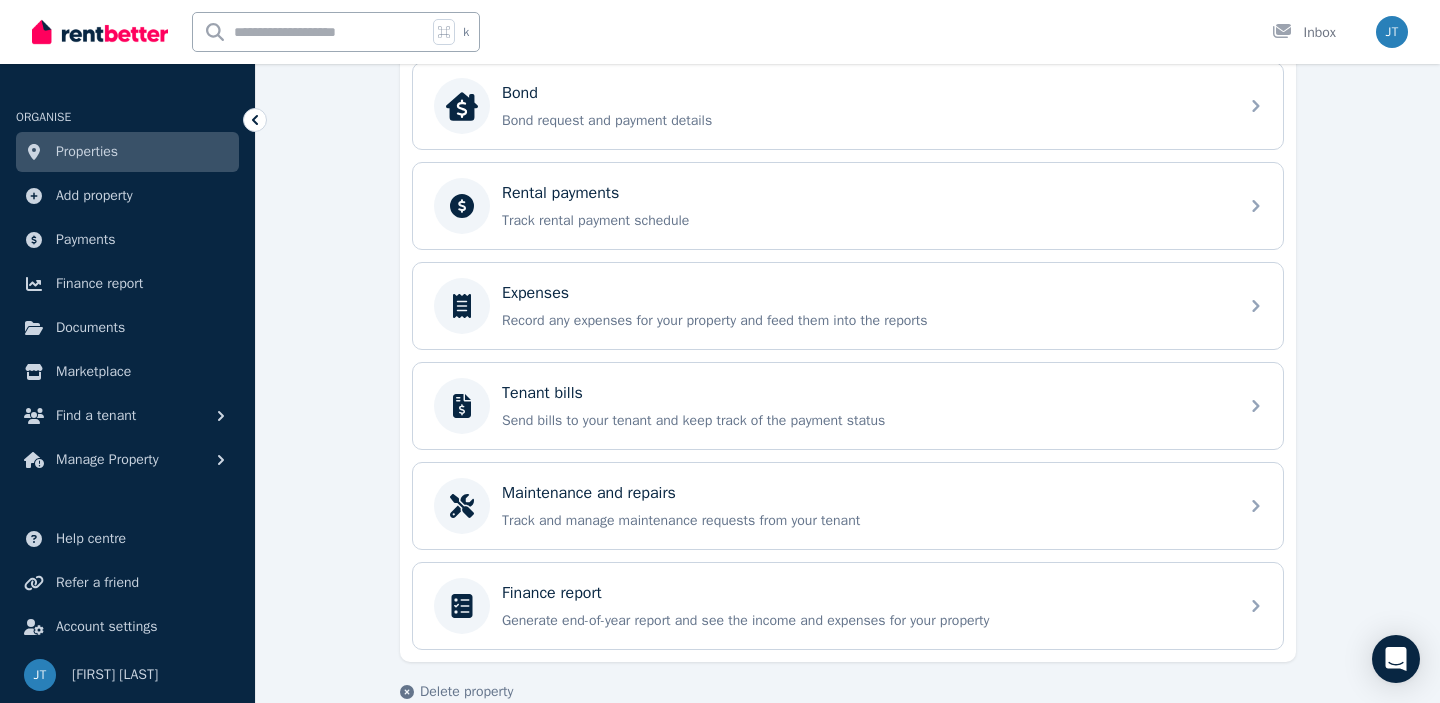 scroll, scrollTop: 805, scrollLeft: 0, axis: vertical 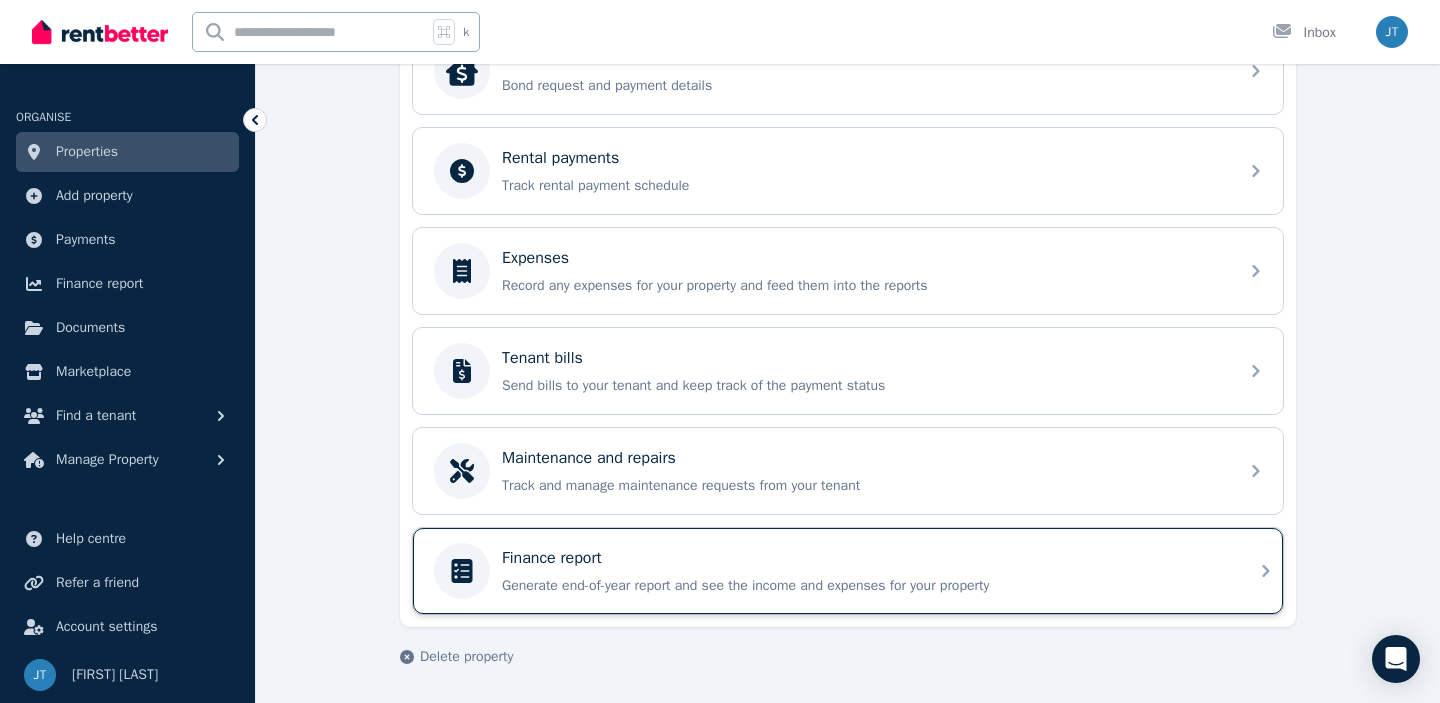 click on "Finance report" at bounding box center (864, 558) 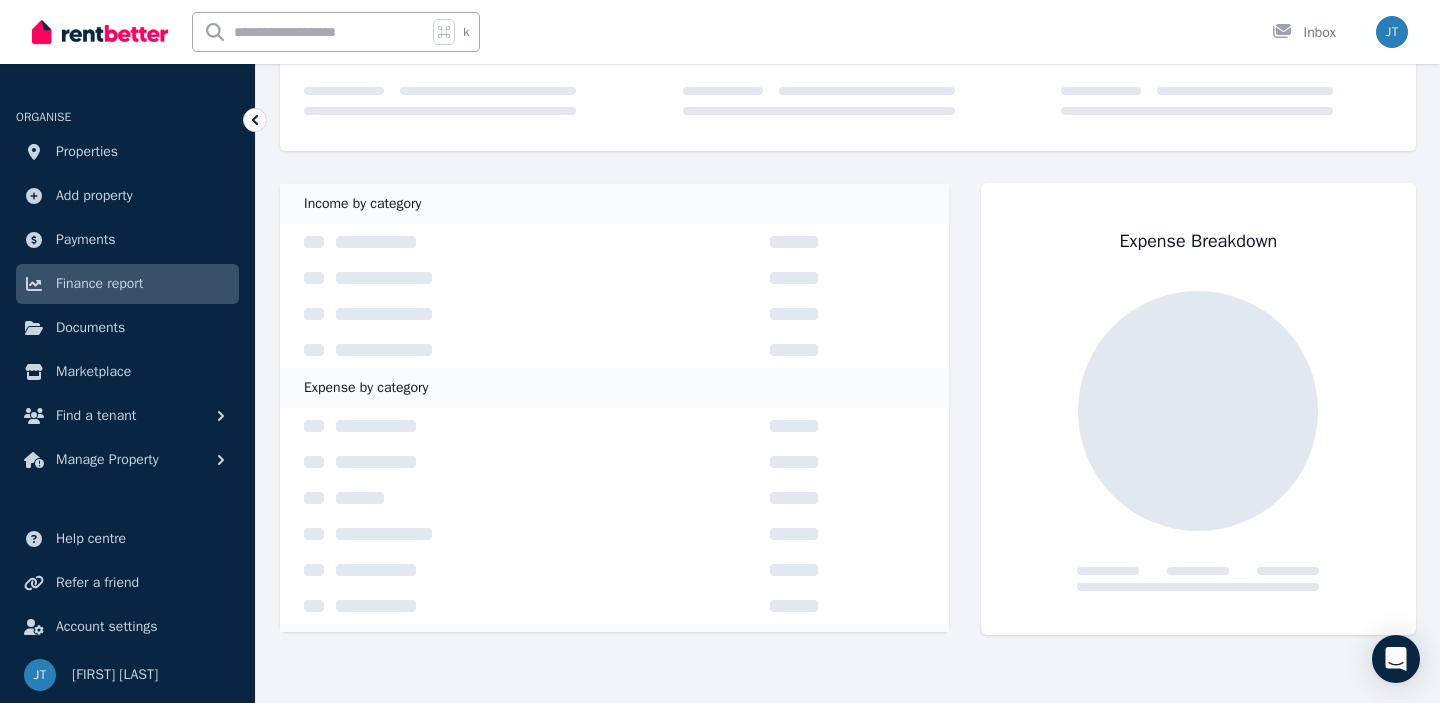 scroll, scrollTop: 0, scrollLeft: 0, axis: both 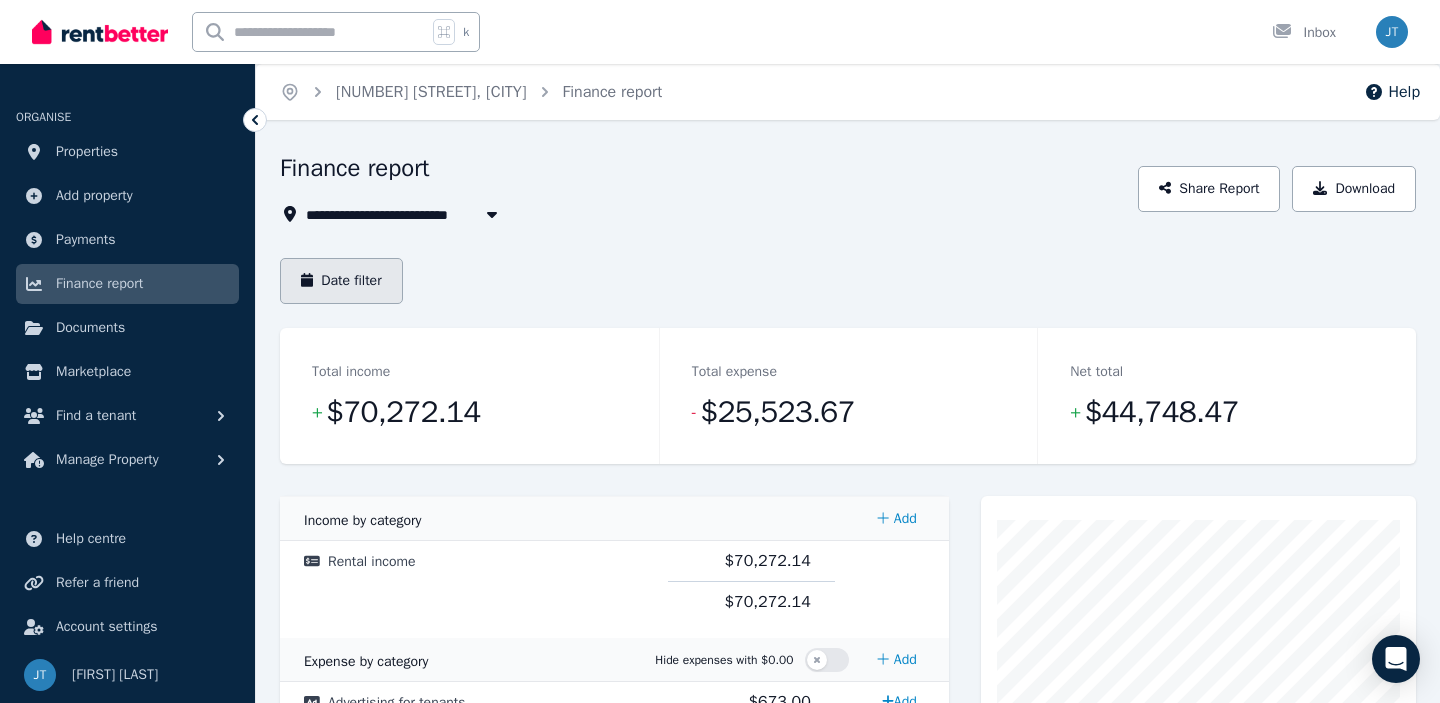 click on "Date filter" at bounding box center [341, 281] 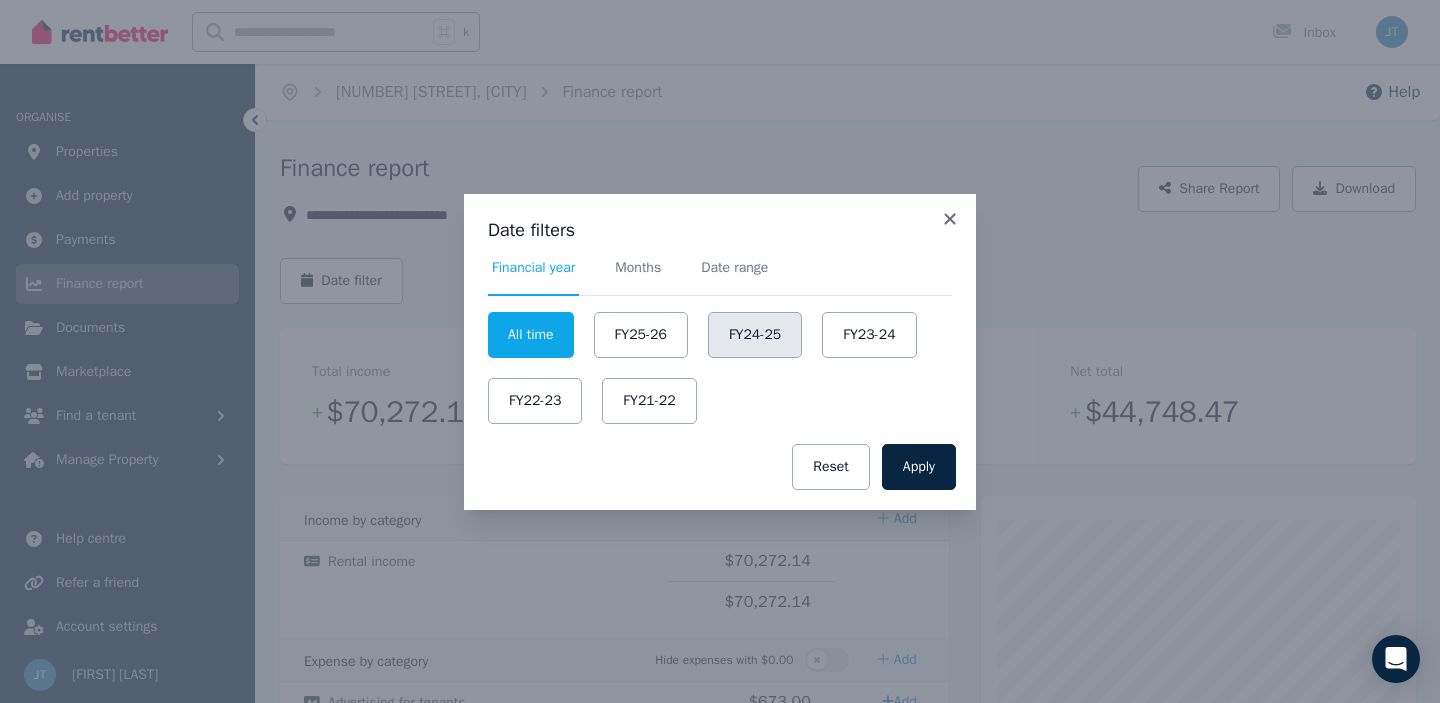 click on "FY24-25" at bounding box center (755, 335) 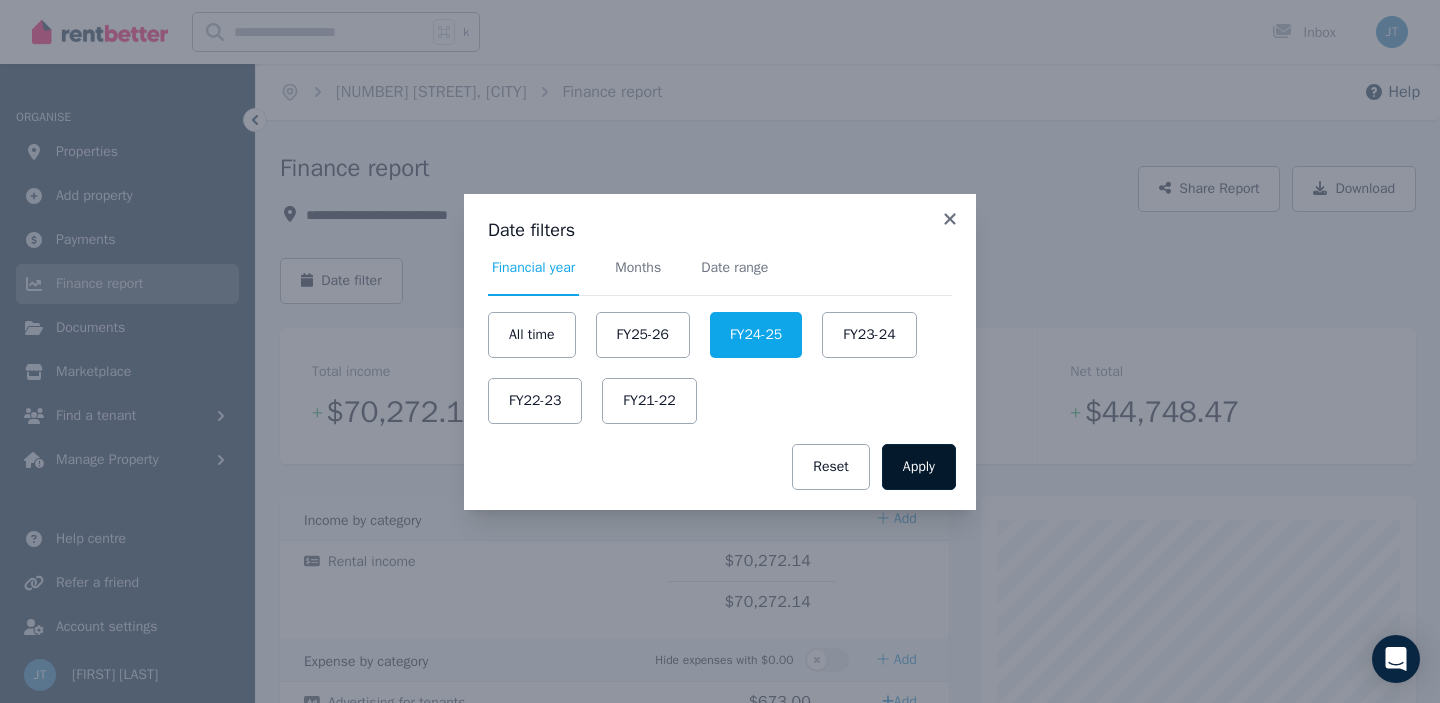 click on "Apply" at bounding box center (919, 467) 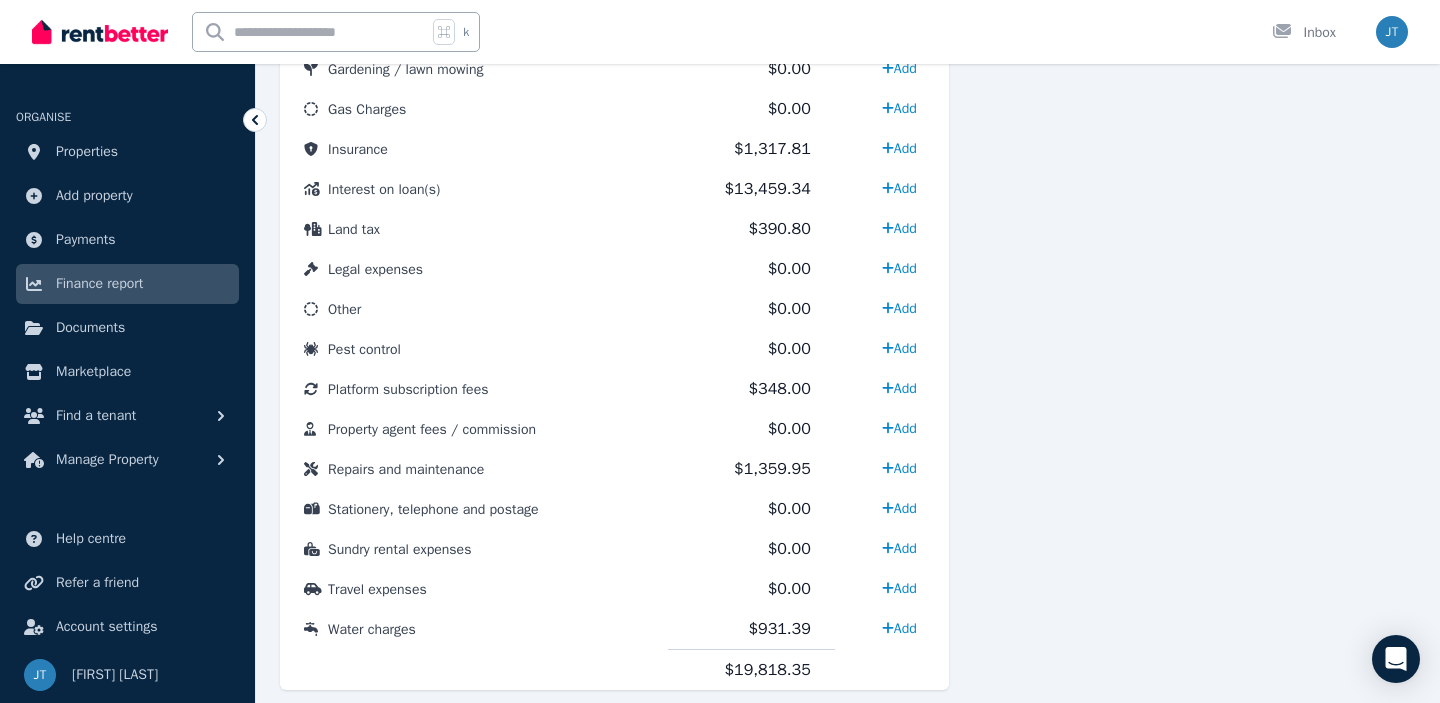 scroll, scrollTop: 1048, scrollLeft: 0, axis: vertical 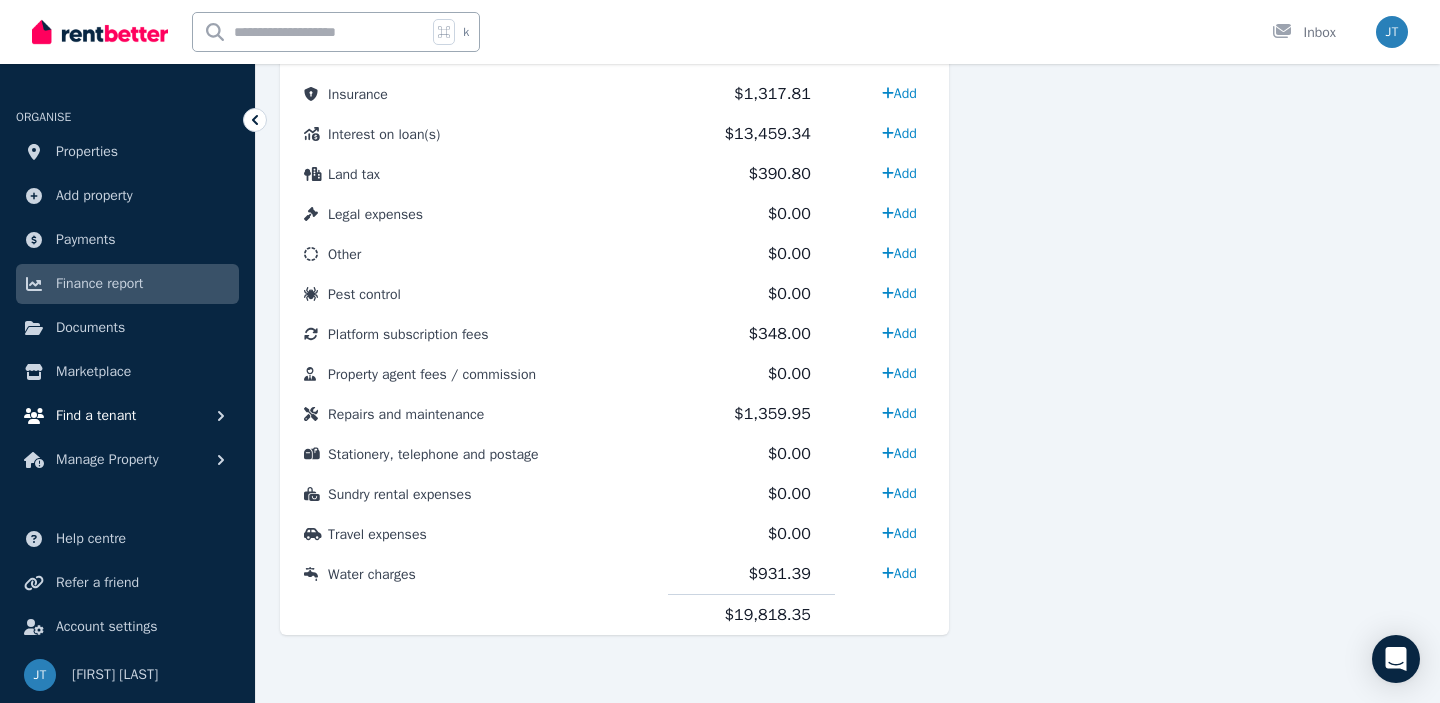 click on "Find a tenant" at bounding box center (96, 416) 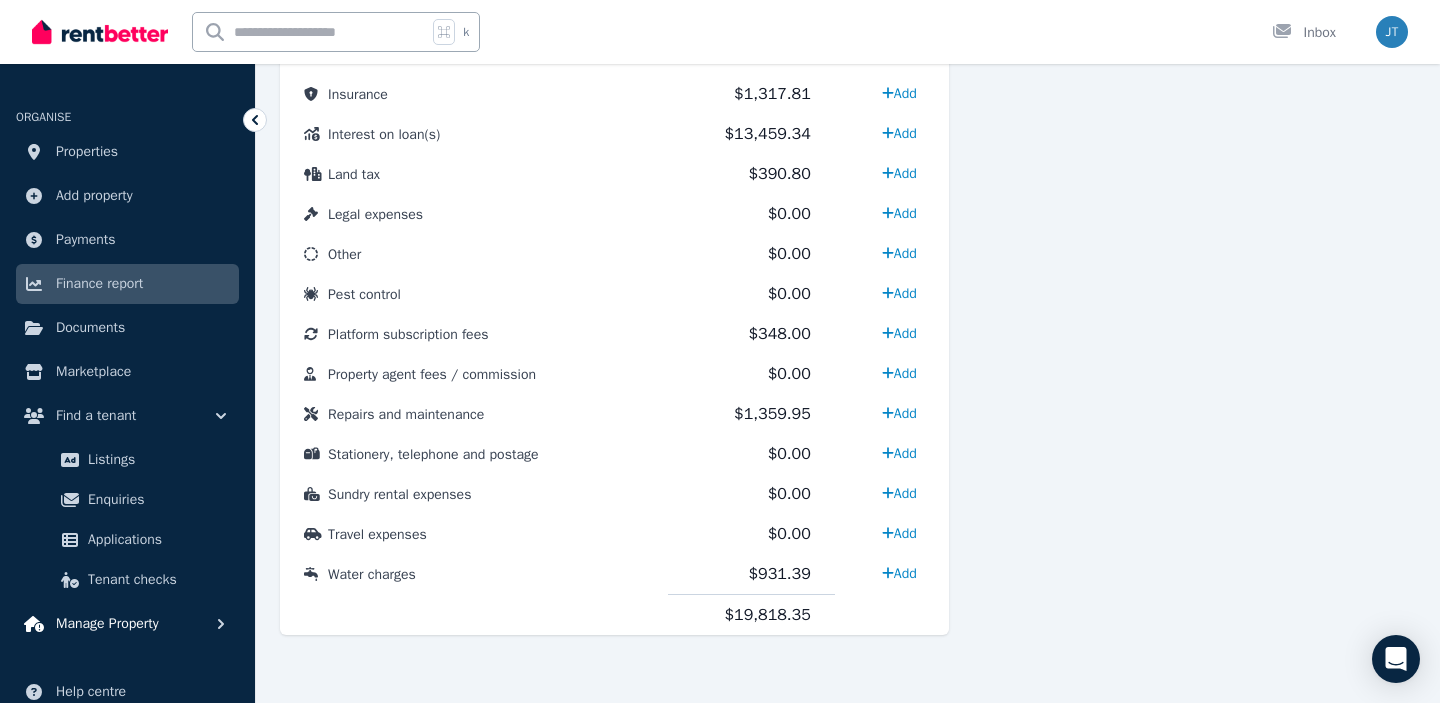click on "Manage Property" at bounding box center [107, 624] 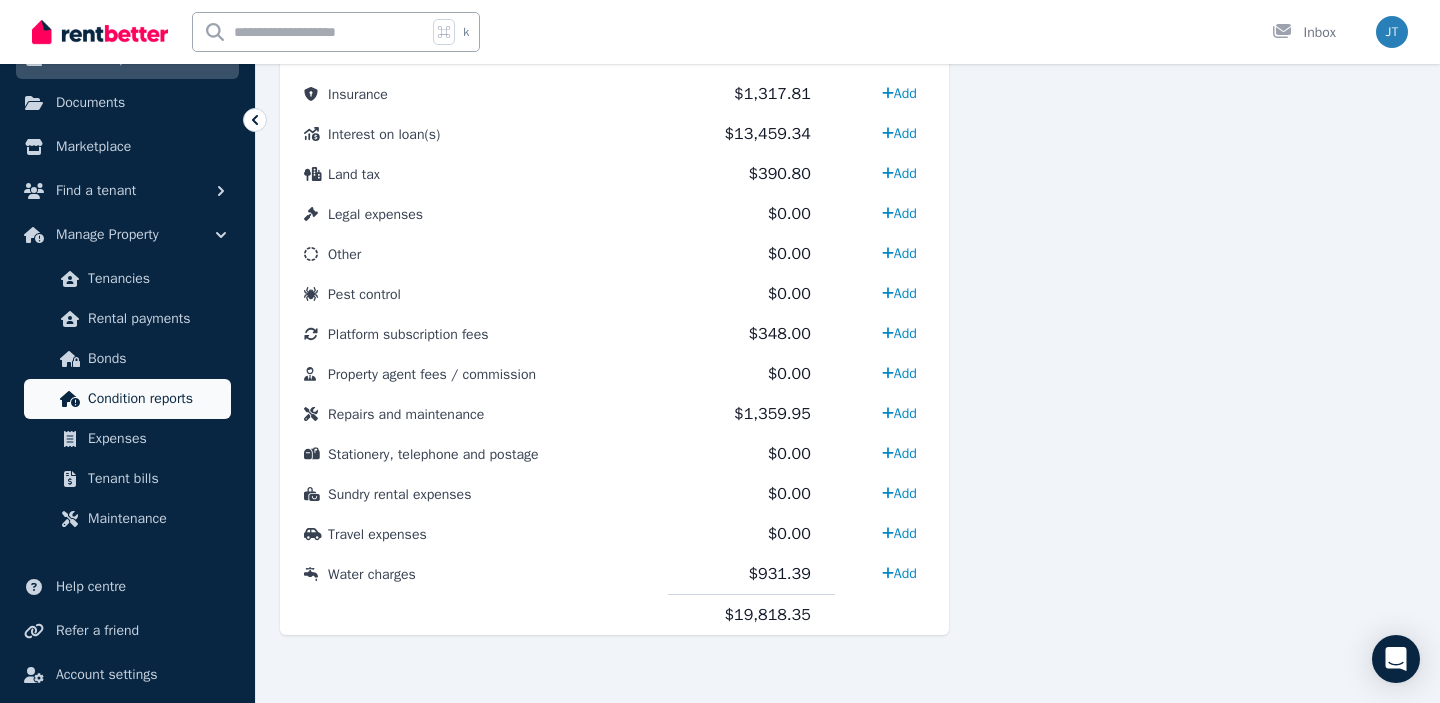 scroll, scrollTop: 273, scrollLeft: 0, axis: vertical 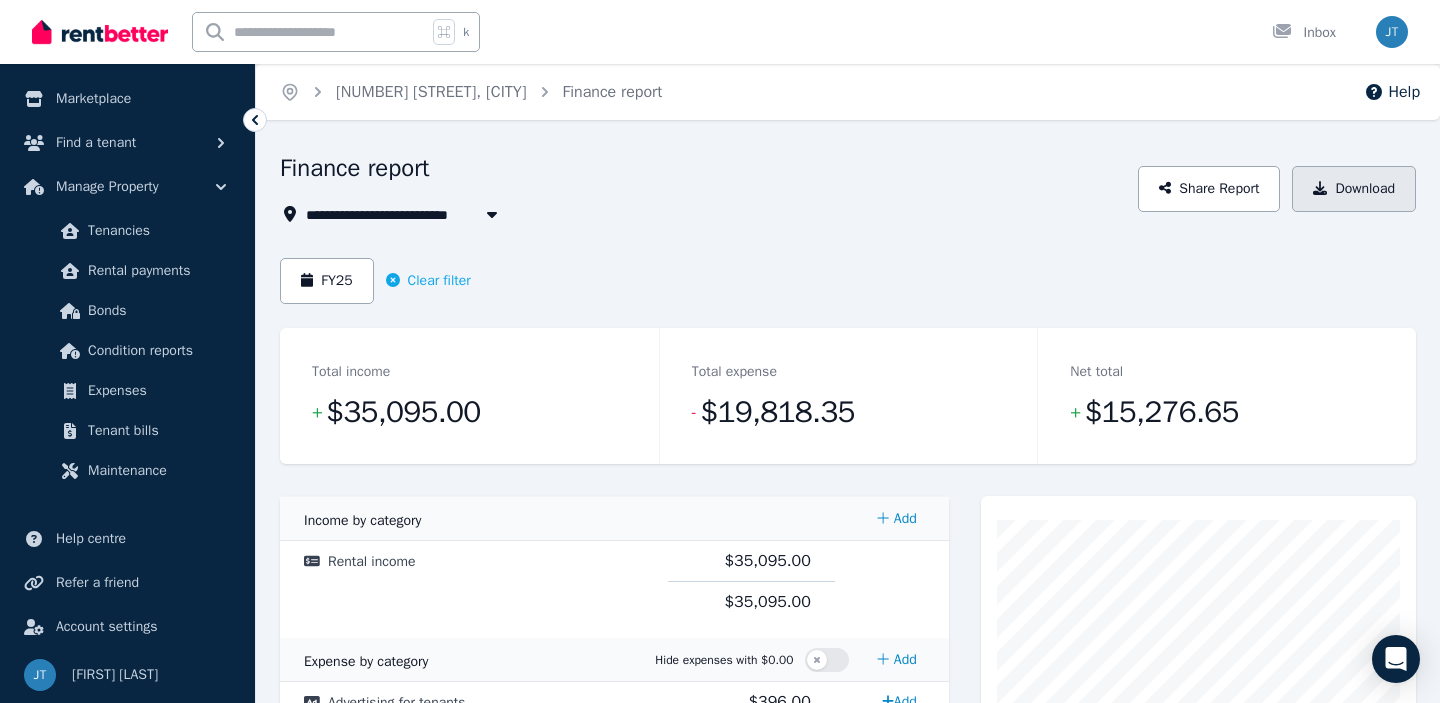 click 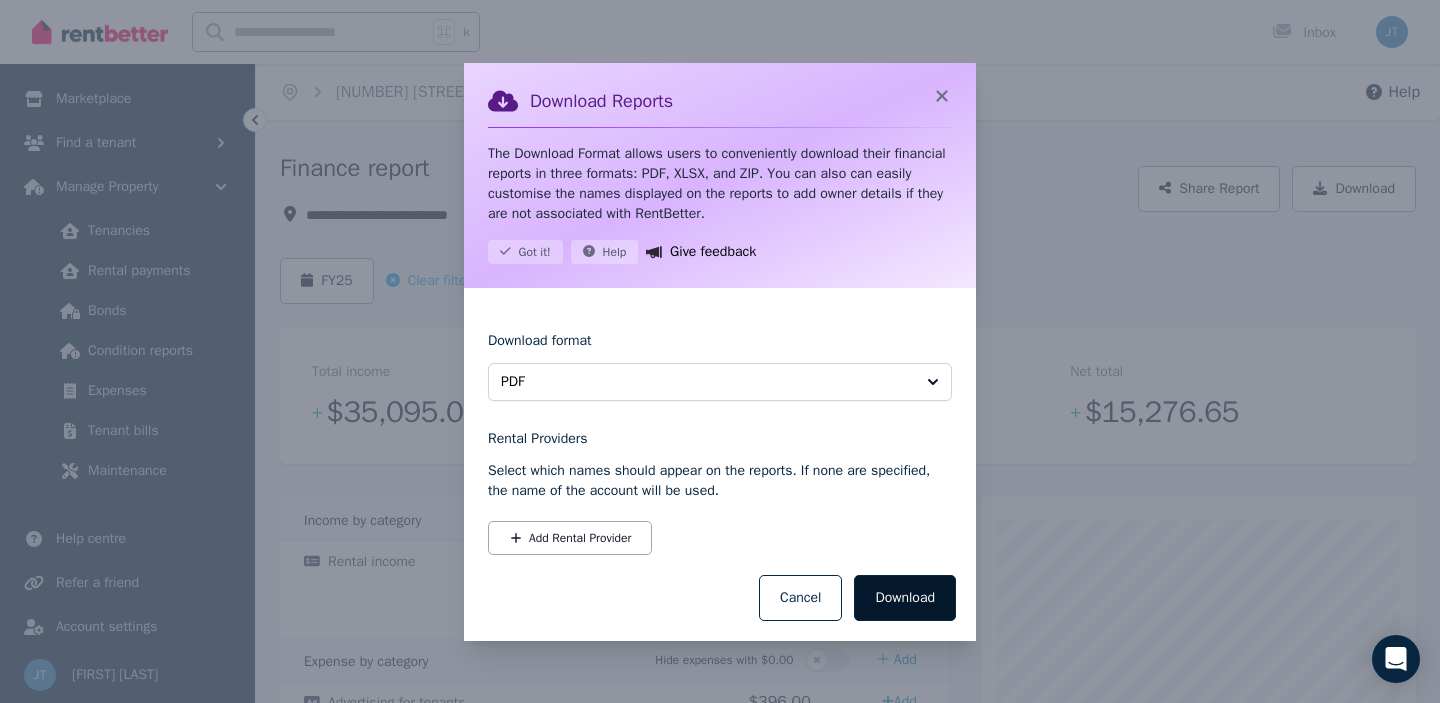 click on "Download" at bounding box center [905, 598] 